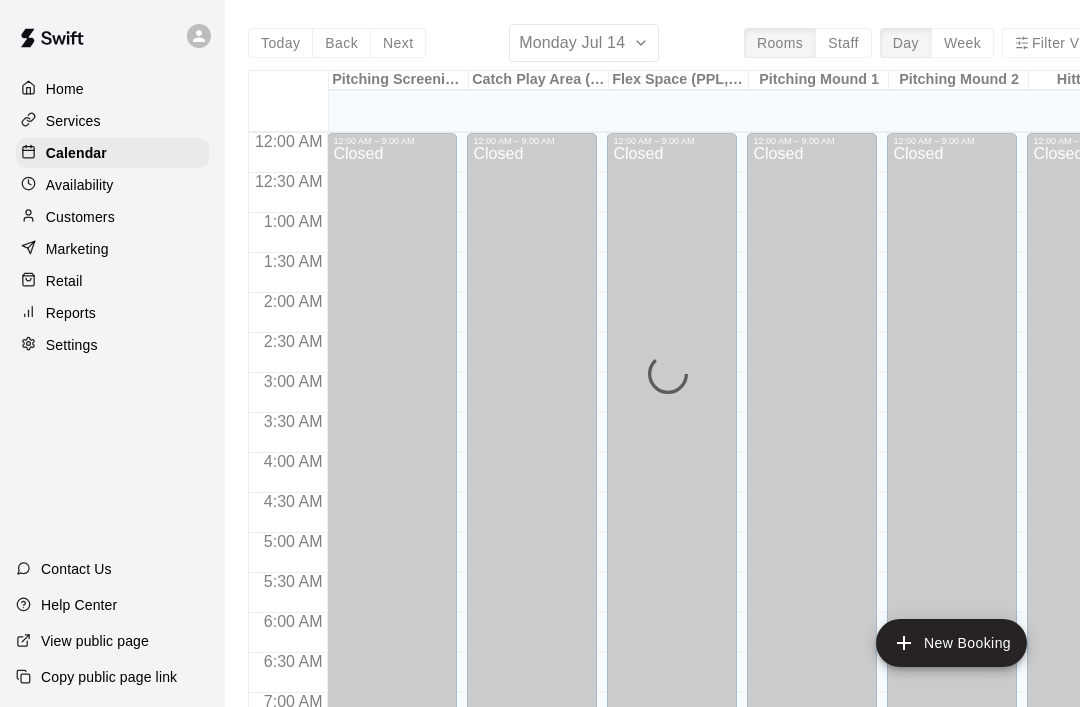 scroll, scrollTop: 0, scrollLeft: 0, axis: both 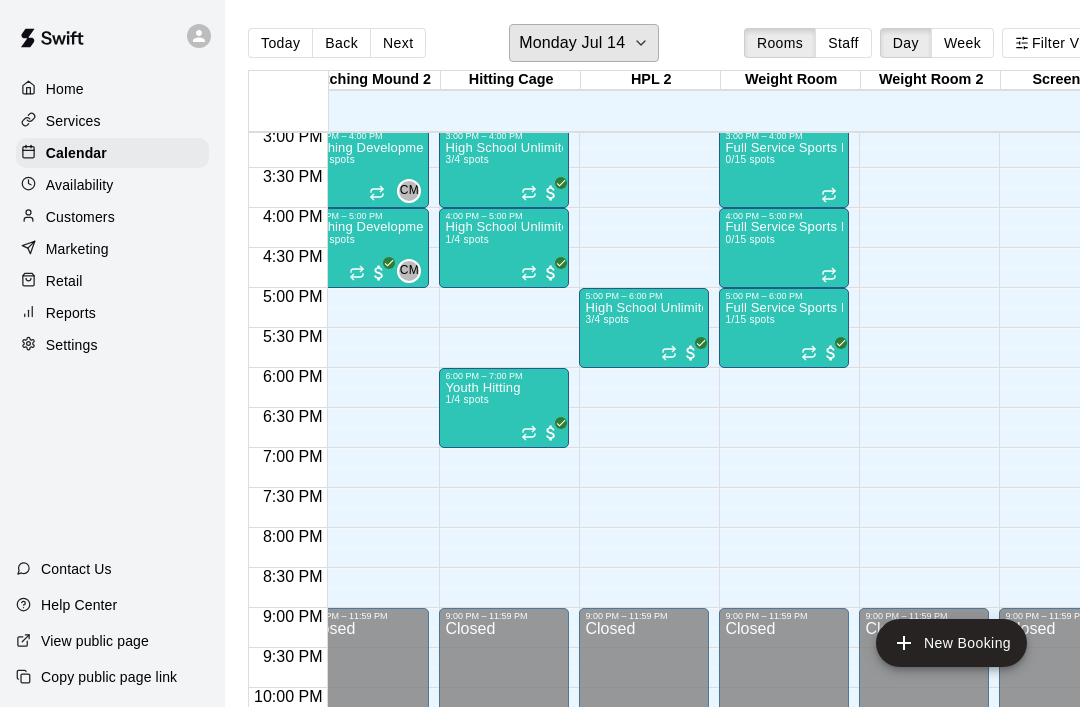 click on "Monday Jul 14" at bounding box center [572, 43] 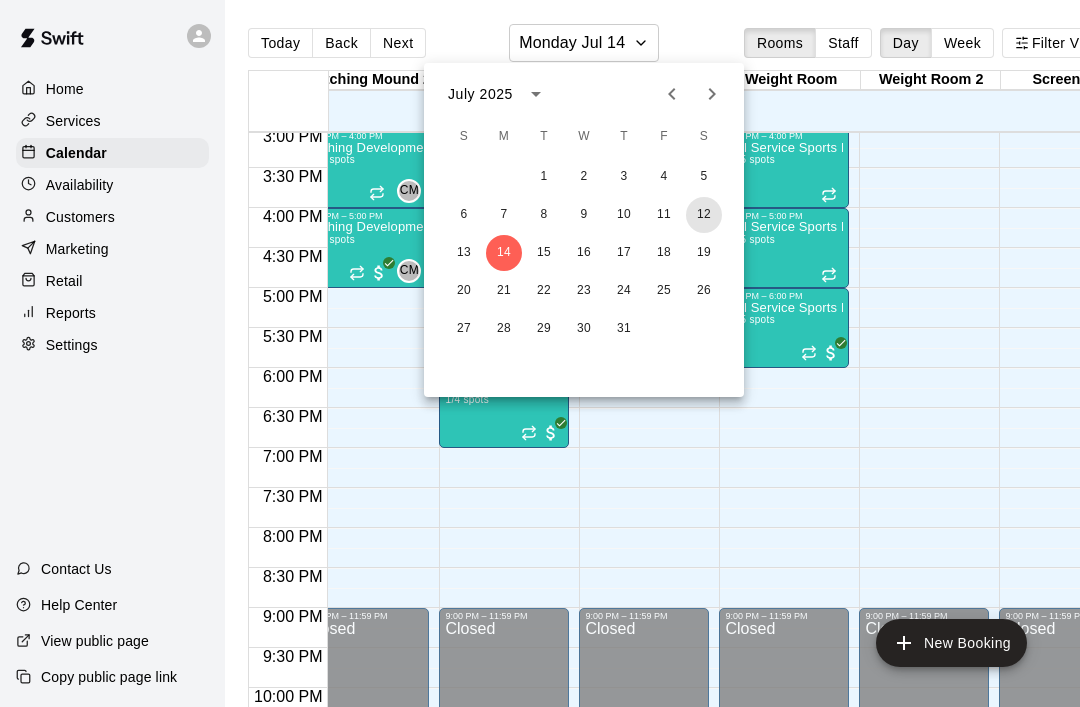 click on "12" at bounding box center (704, 215) 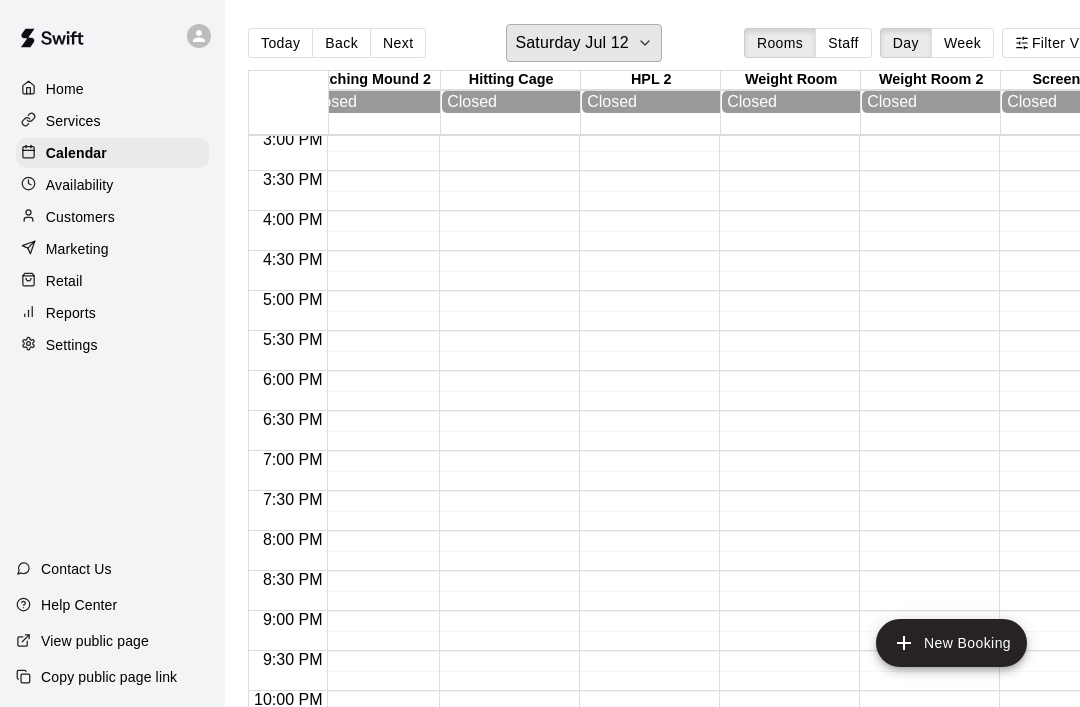 scroll, scrollTop: 1111, scrollLeft: 550, axis: both 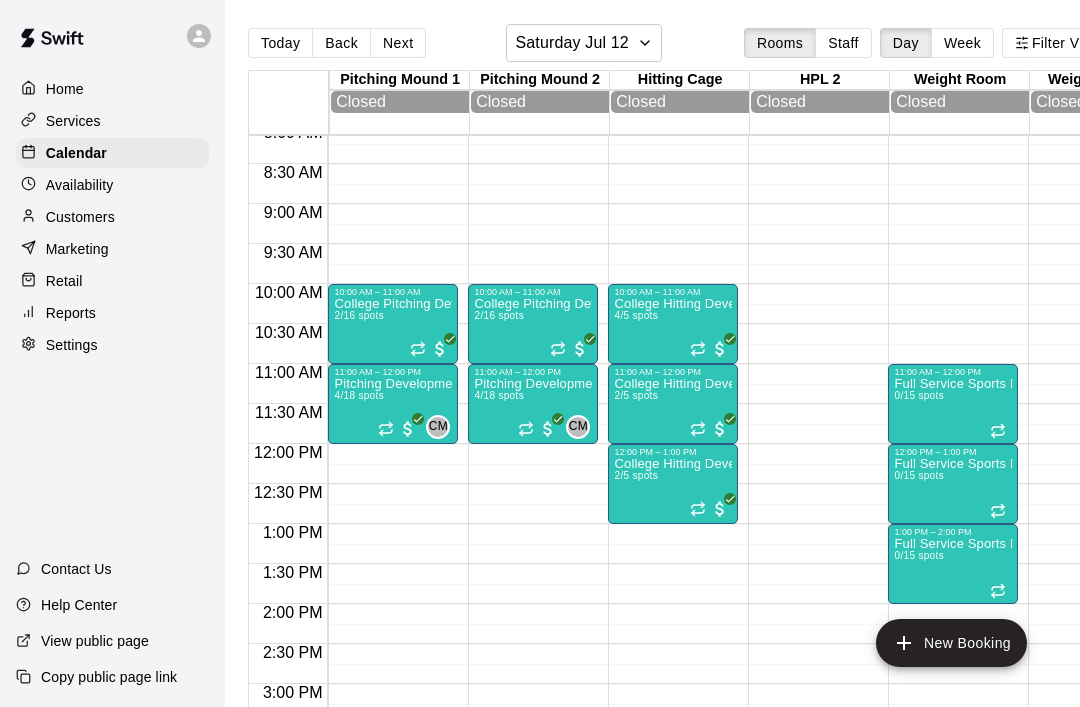 click 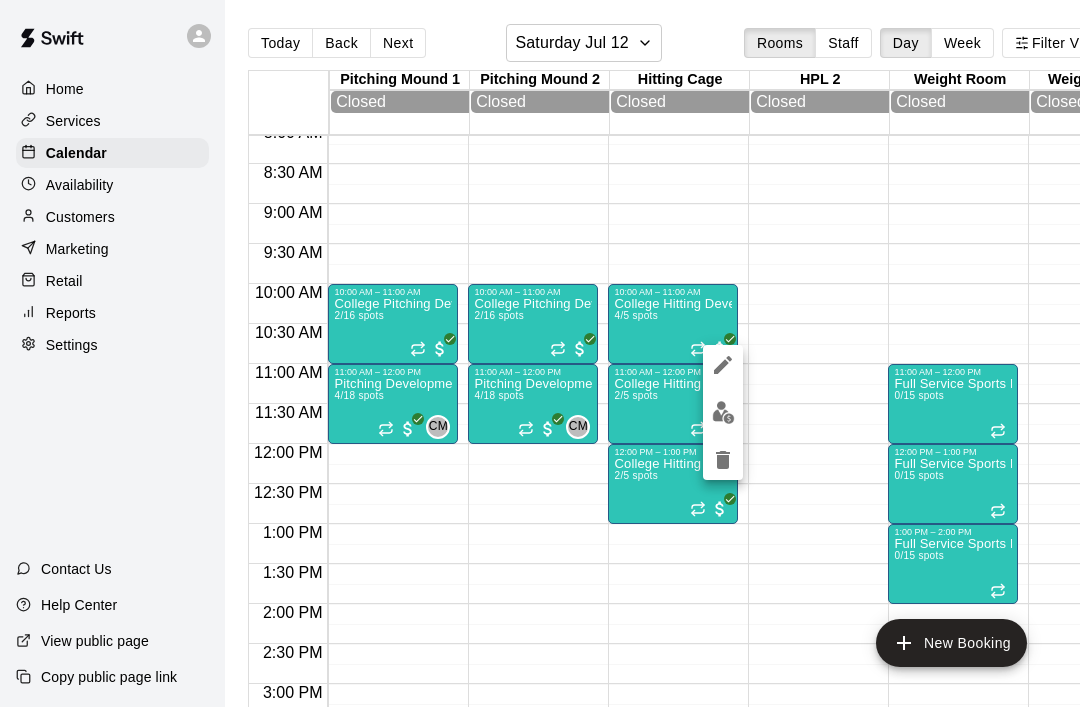 click at bounding box center [723, 412] 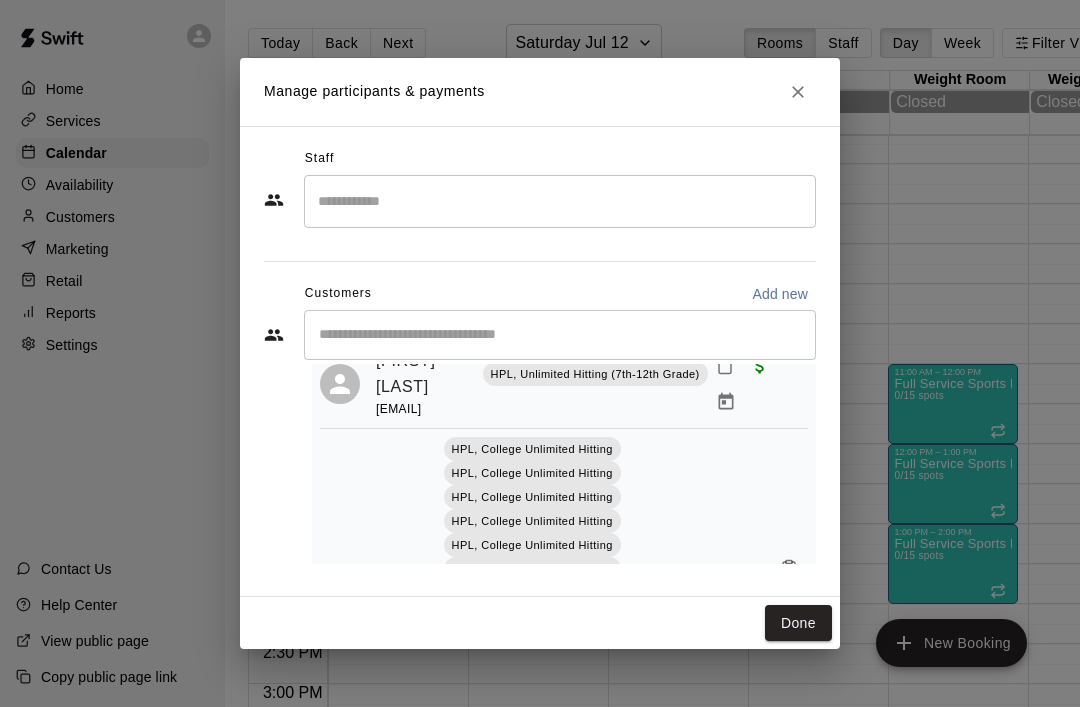 scroll, scrollTop: 138, scrollLeft: 0, axis: vertical 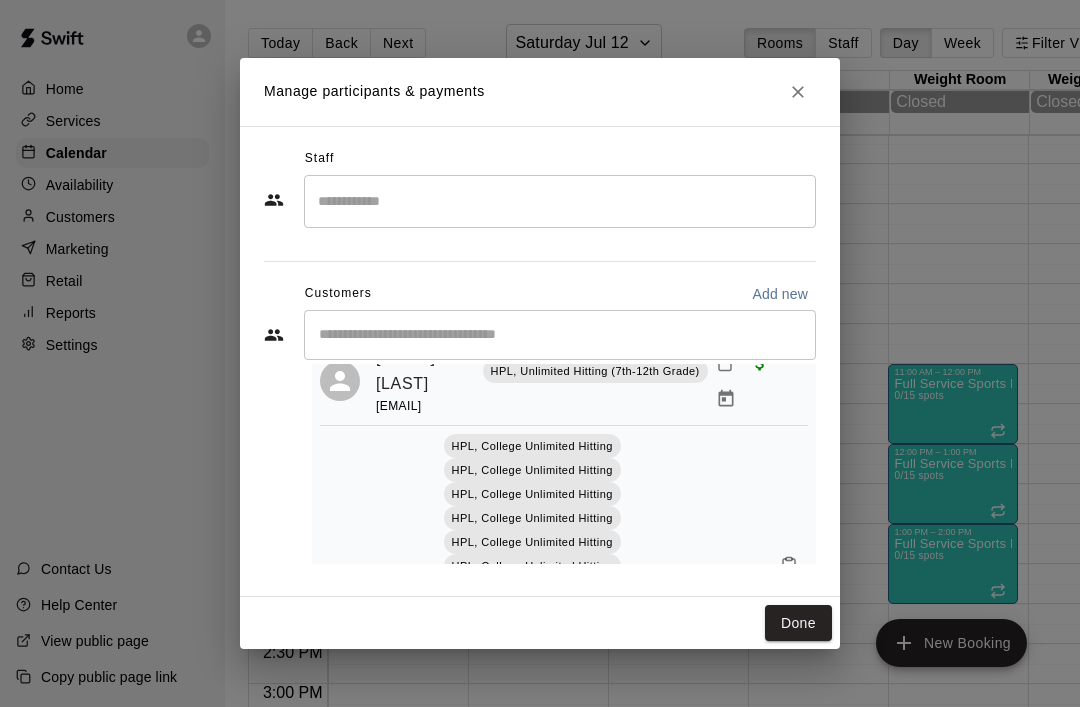 click on "Done" at bounding box center (798, 623) 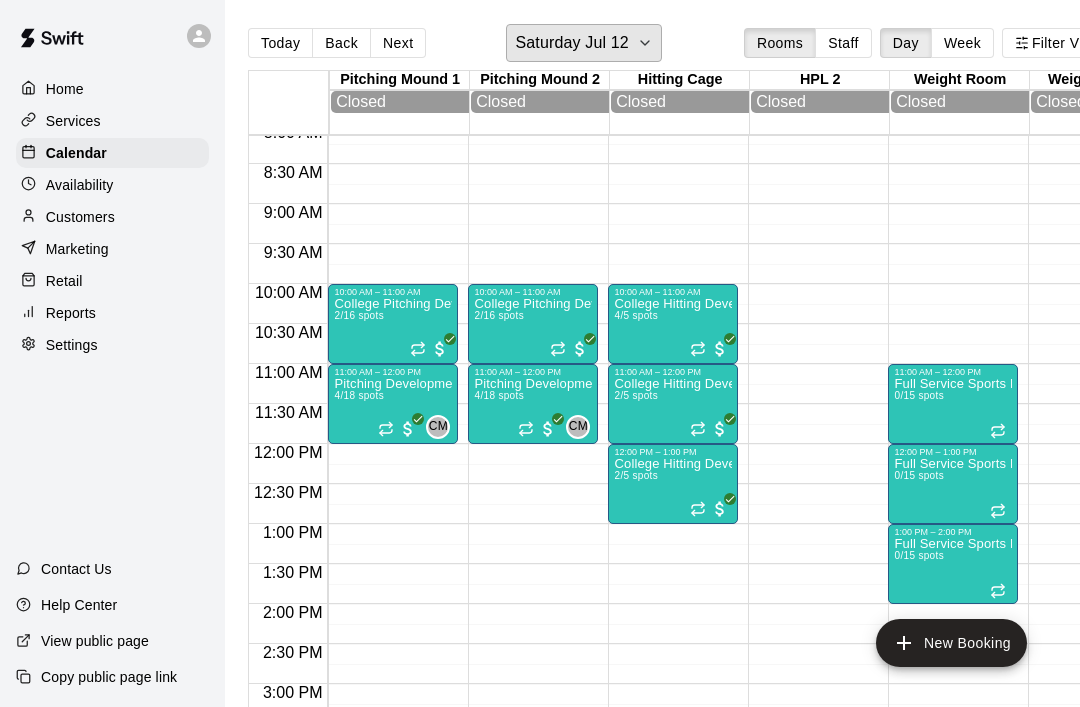 click on "Saturday Jul 12" at bounding box center [571, 43] 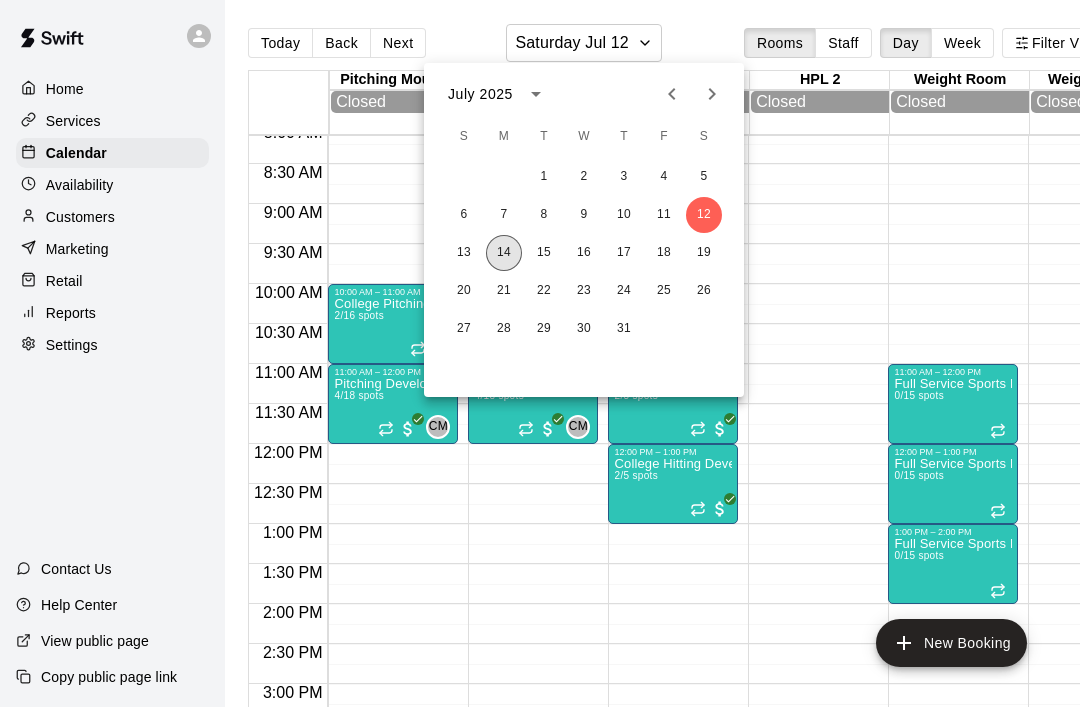 click on "14" at bounding box center [504, 253] 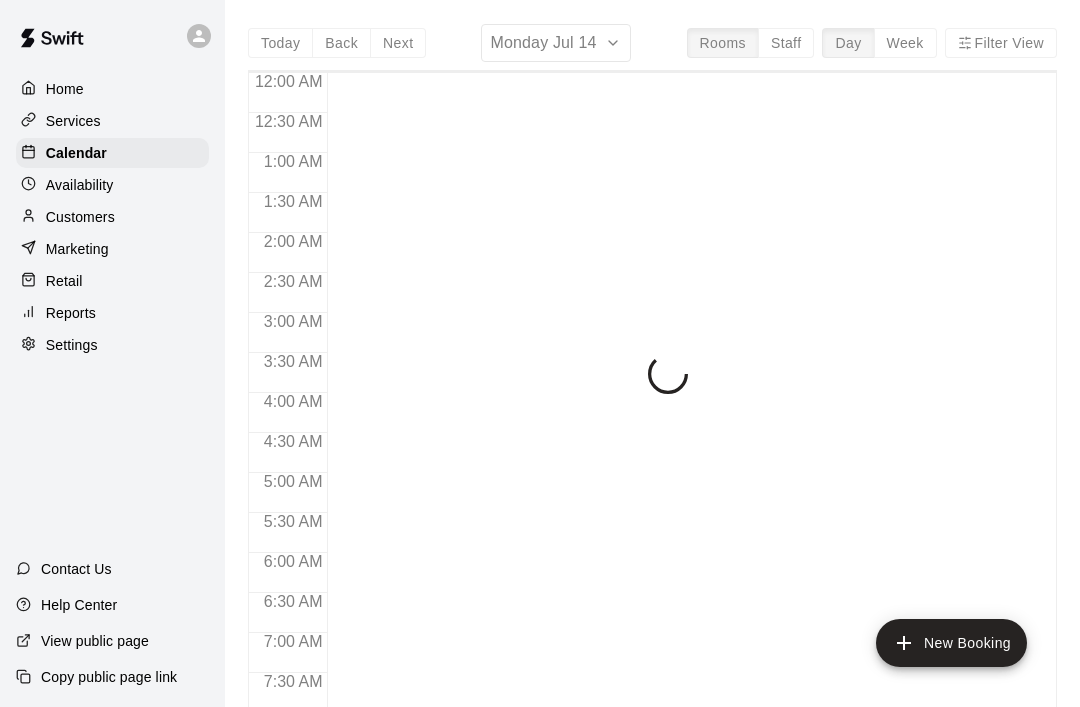 scroll, scrollTop: 0, scrollLeft: 0, axis: both 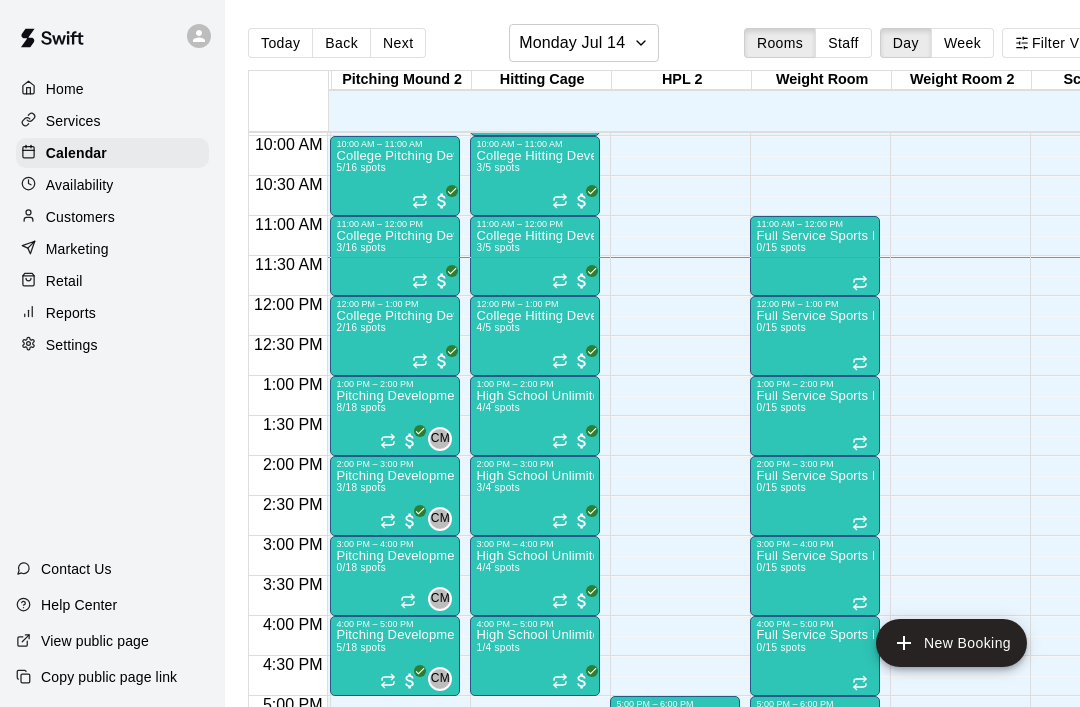 click at bounding box center [535, 373] 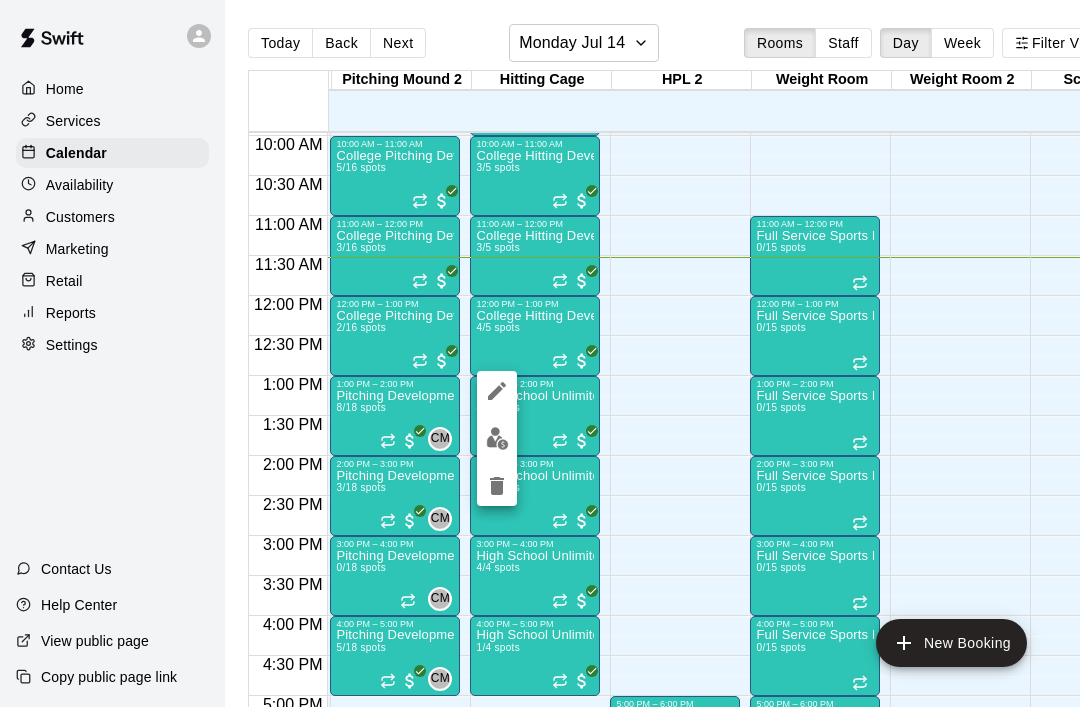 click at bounding box center [497, 438] 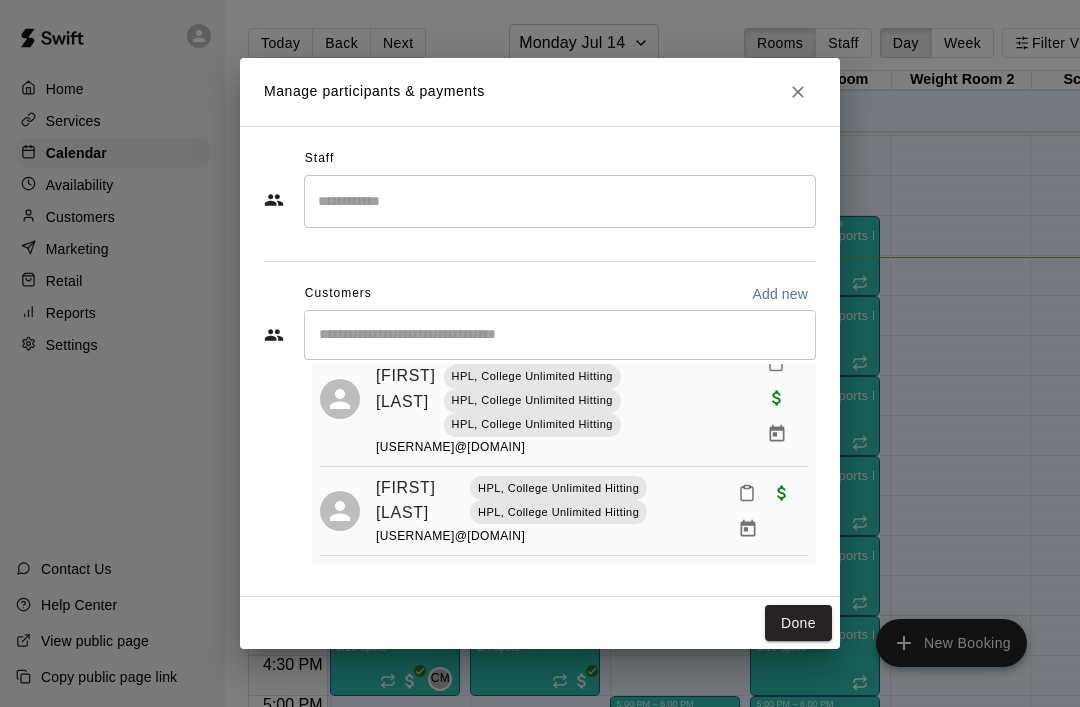 scroll, scrollTop: 384, scrollLeft: 0, axis: vertical 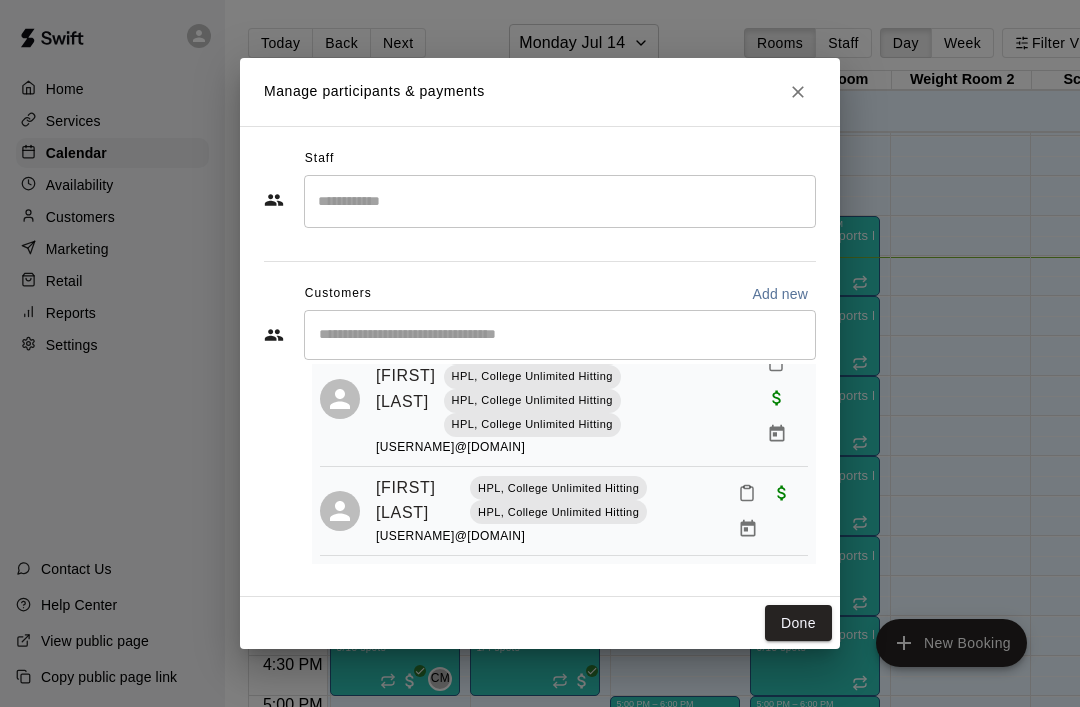 click on "Done" at bounding box center (798, 623) 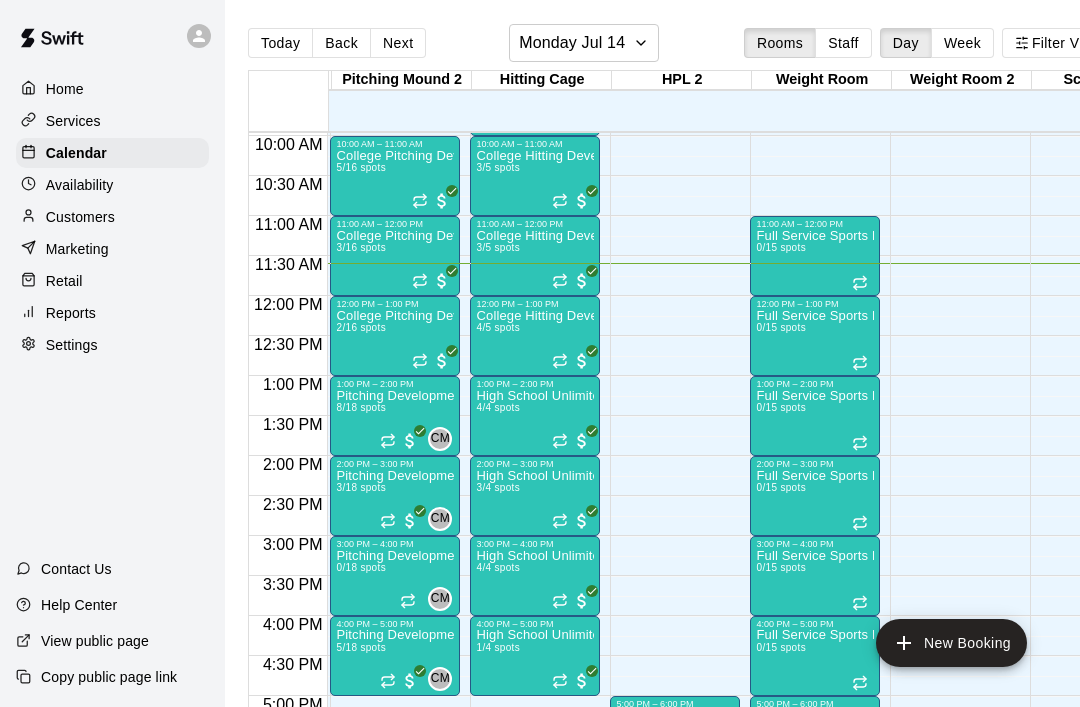click on "Next" at bounding box center [398, 43] 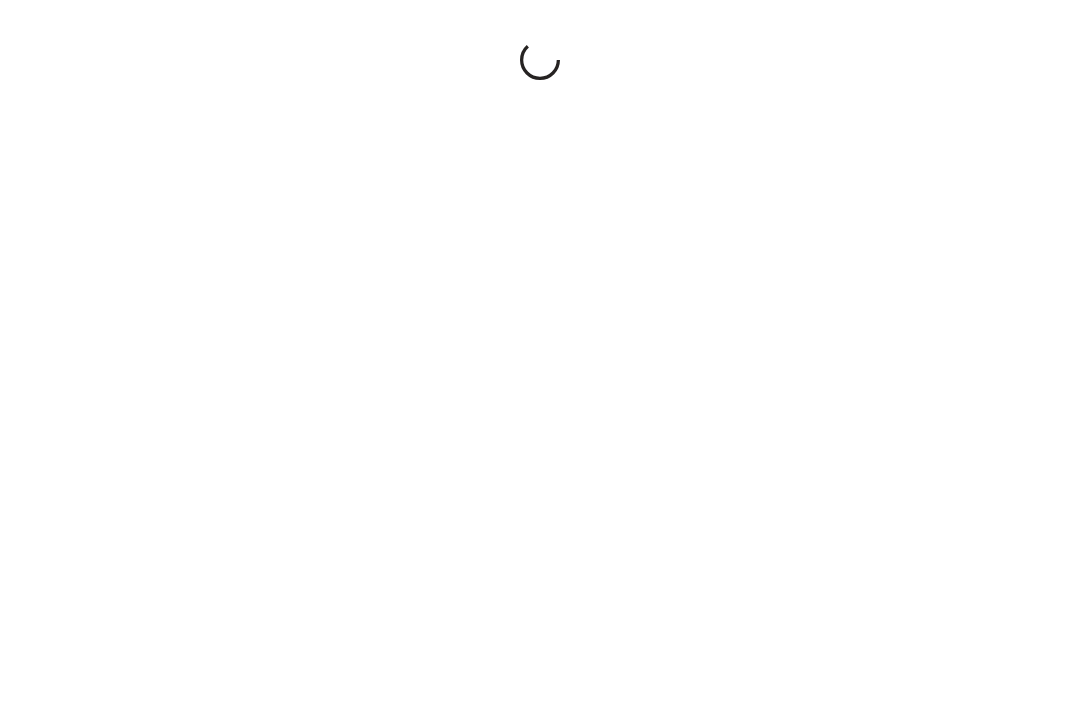 scroll, scrollTop: 0, scrollLeft: 0, axis: both 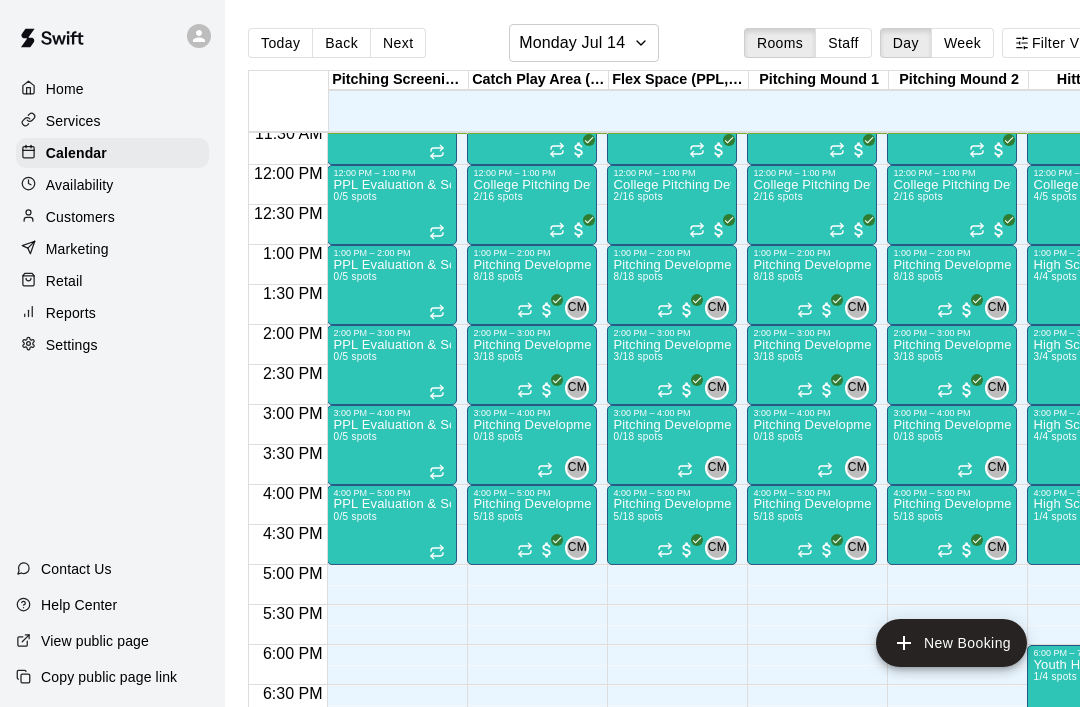 click on "Next" at bounding box center [398, 43] 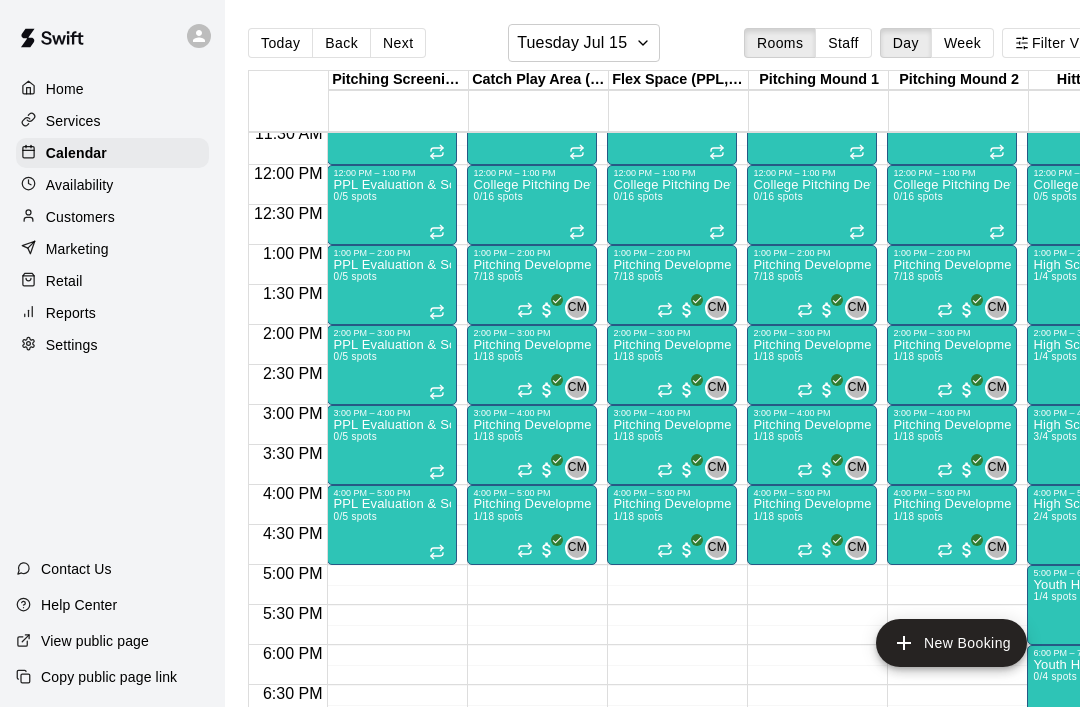 scroll, scrollTop: 902, scrollLeft: 72, axis: both 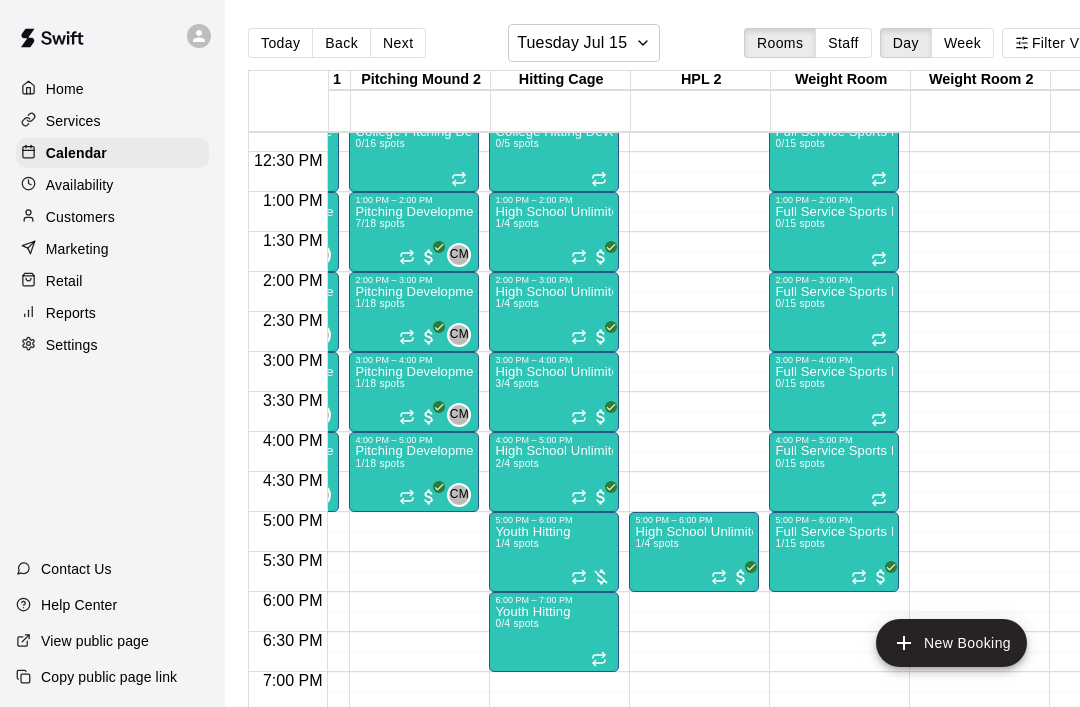 click 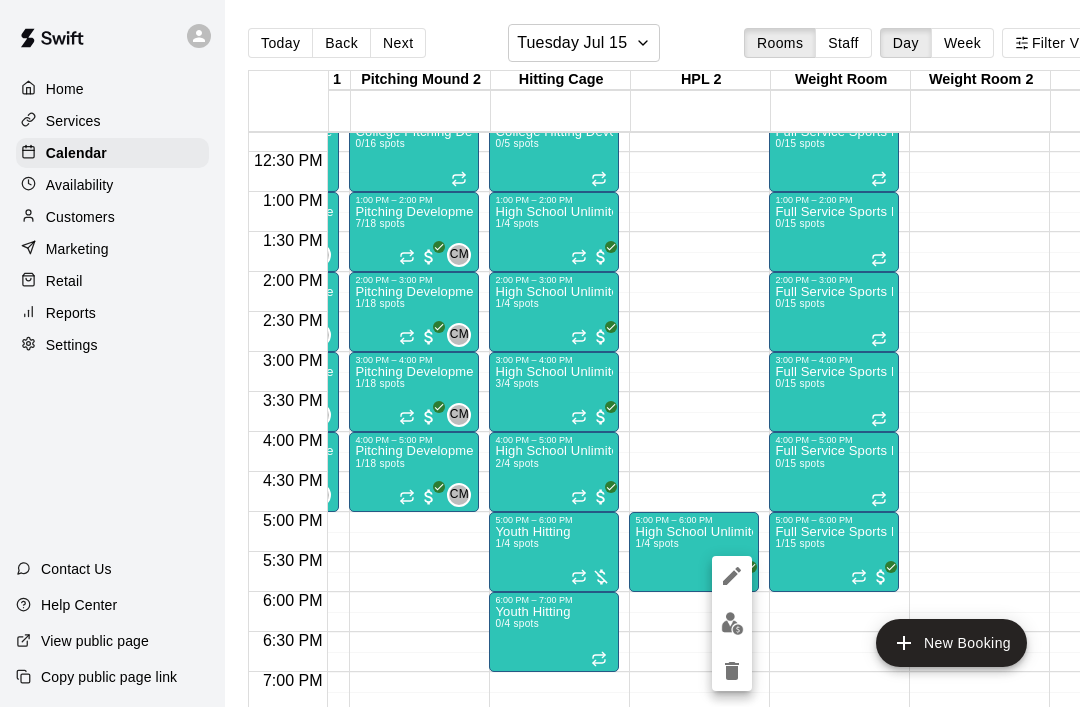 click at bounding box center [732, 623] 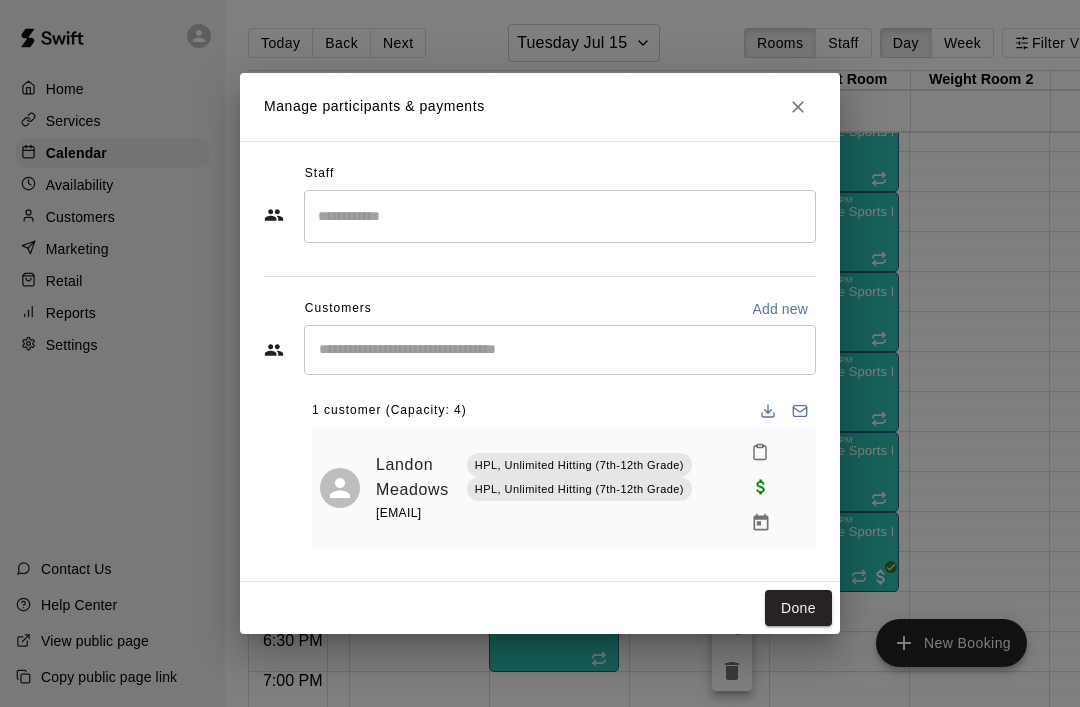 click on "Done" at bounding box center (798, 608) 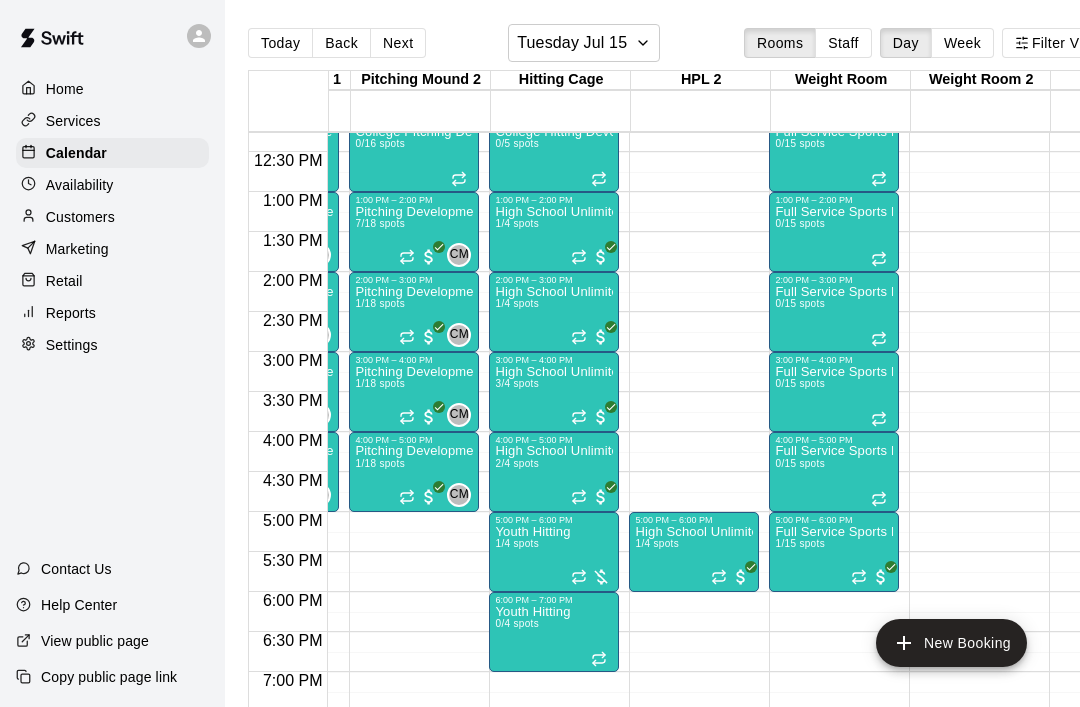 click 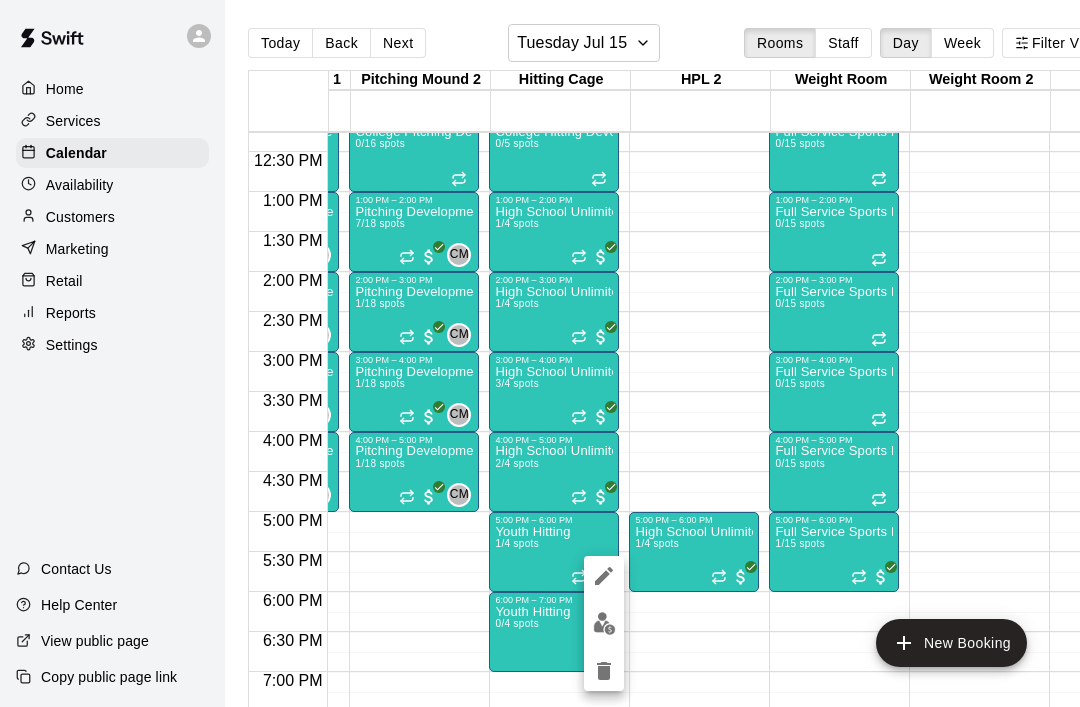 click at bounding box center (604, 623) 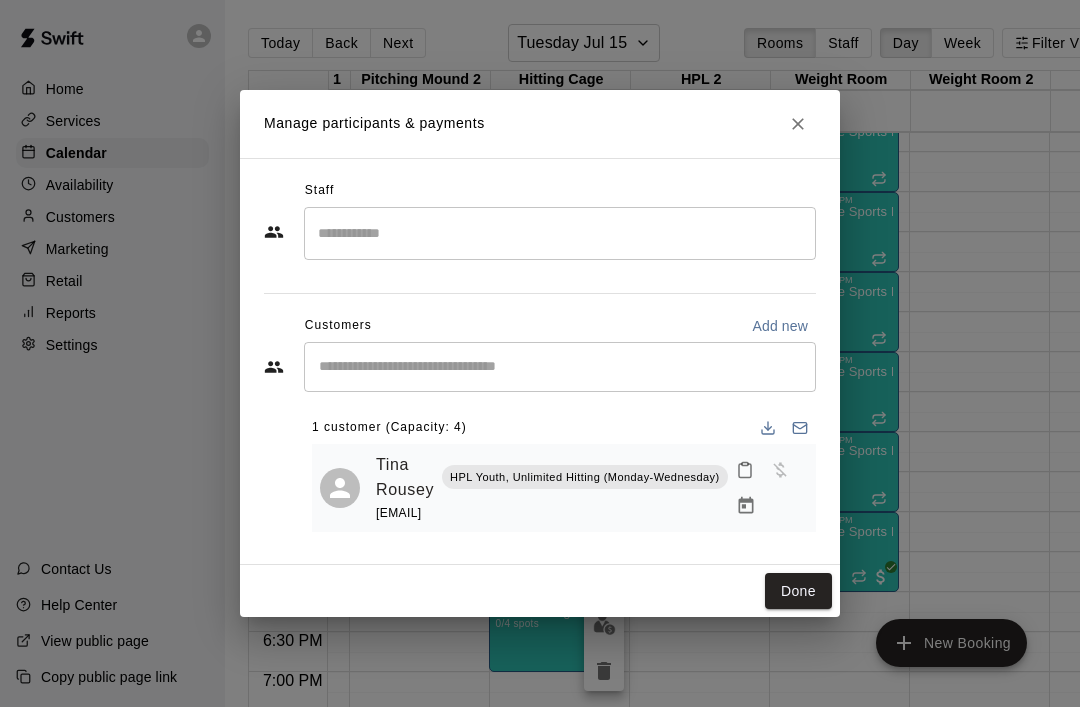 click on "Done" at bounding box center (798, 591) 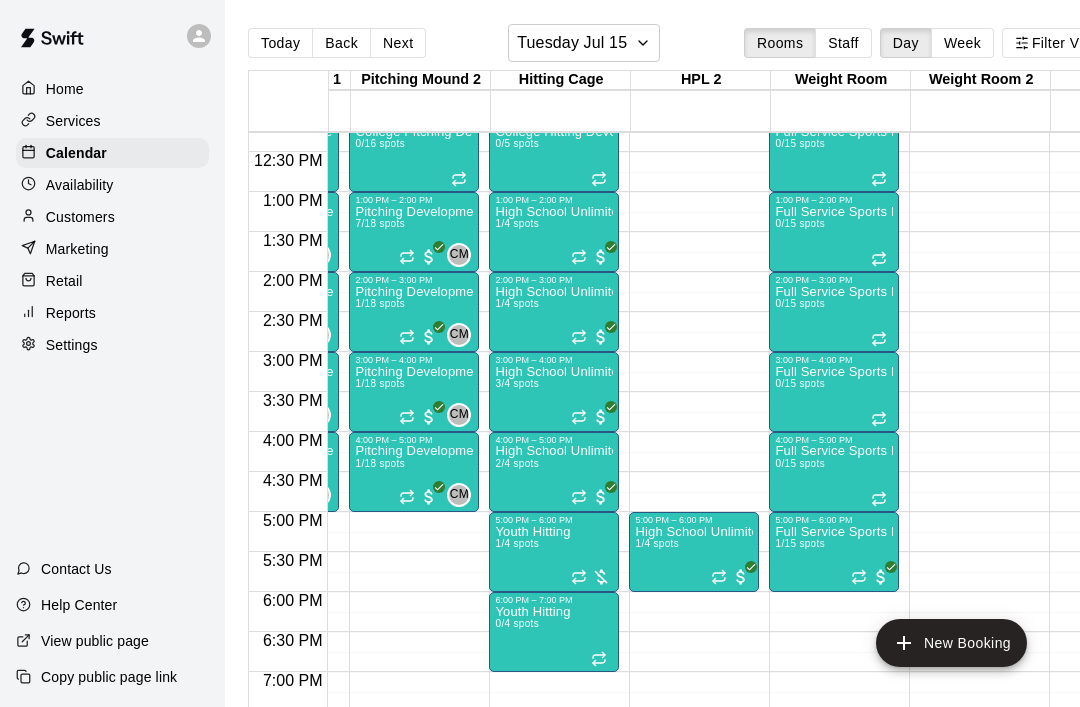 click at bounding box center [554, 669] 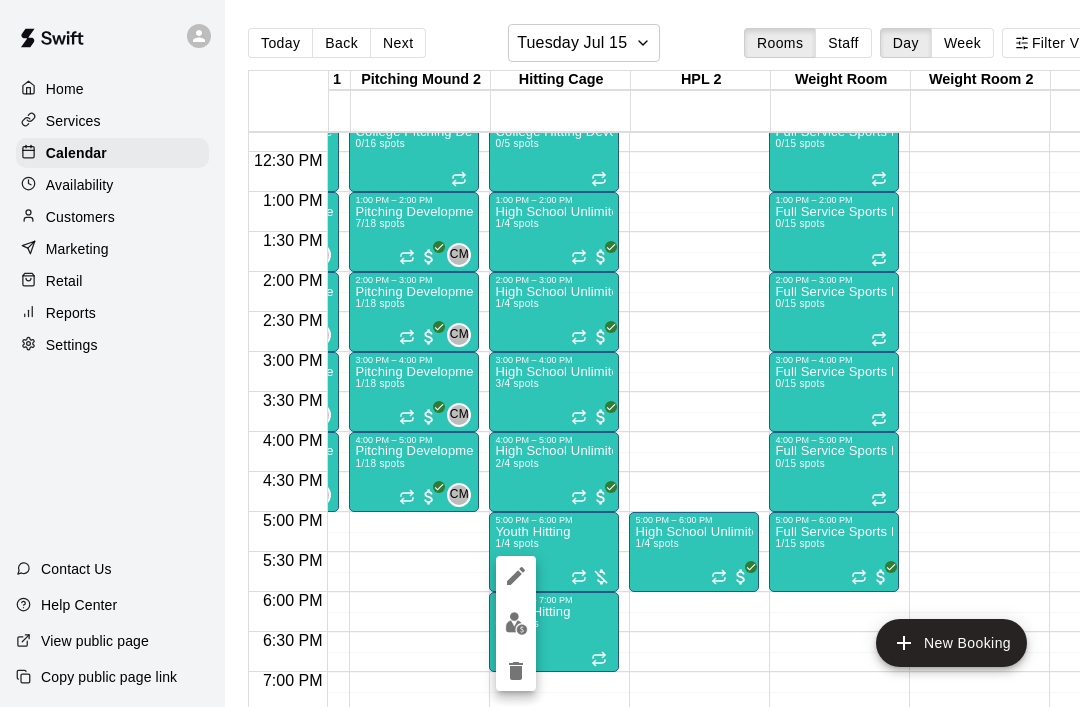click 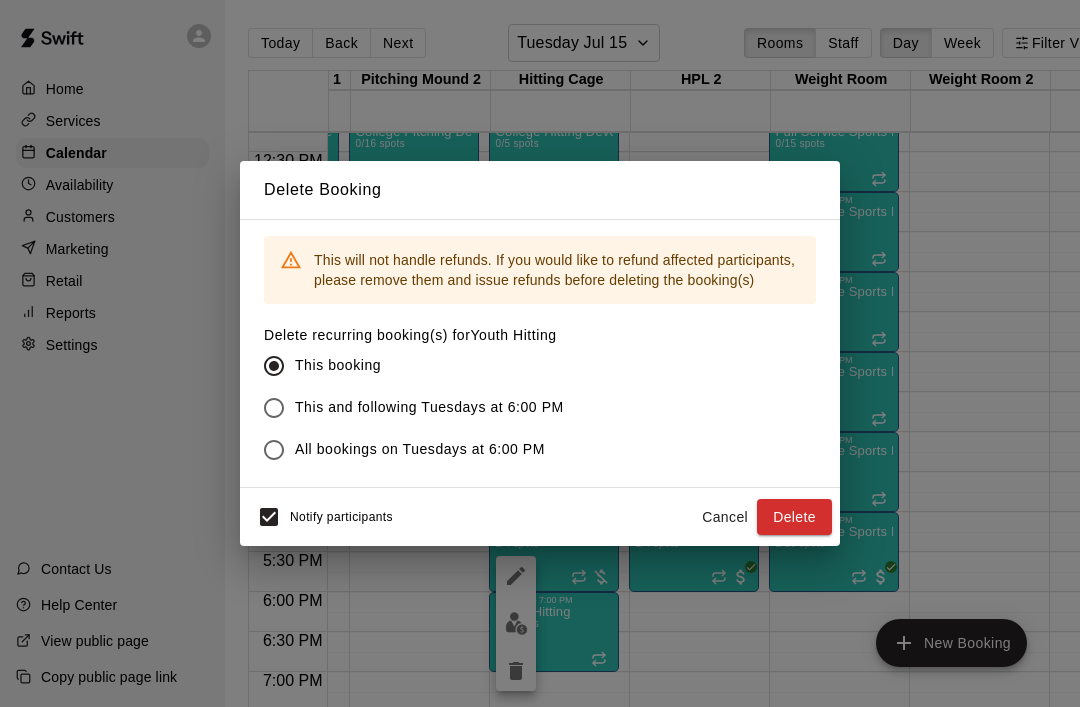 click on "Delete" at bounding box center [794, 517] 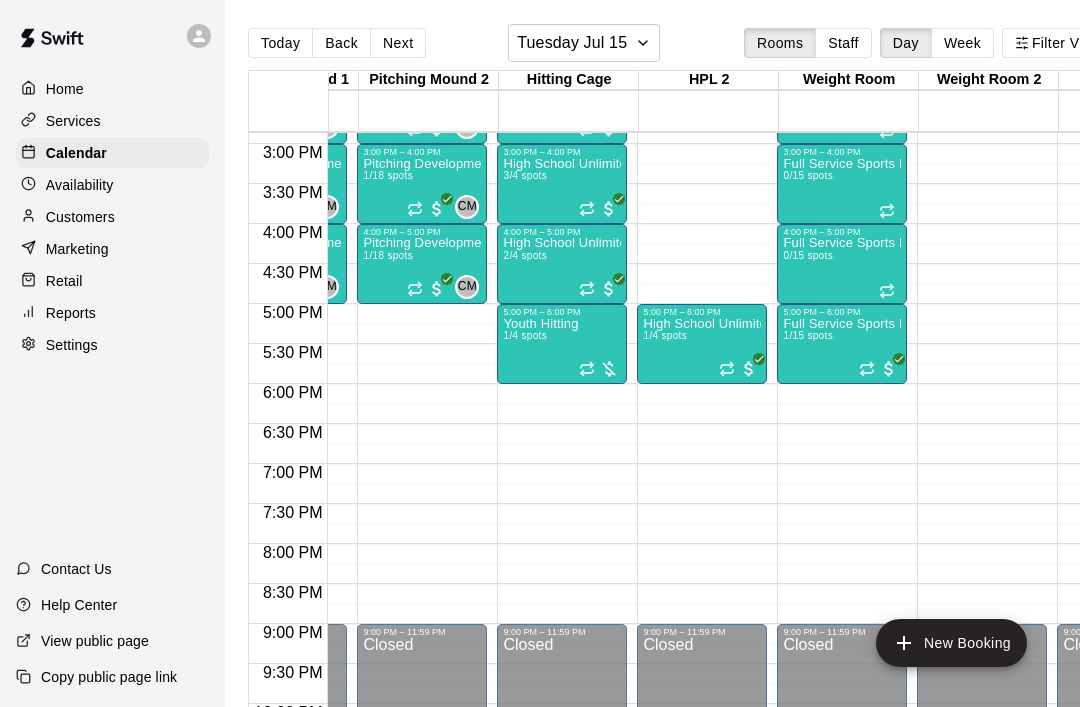 click at bounding box center [599, 369] 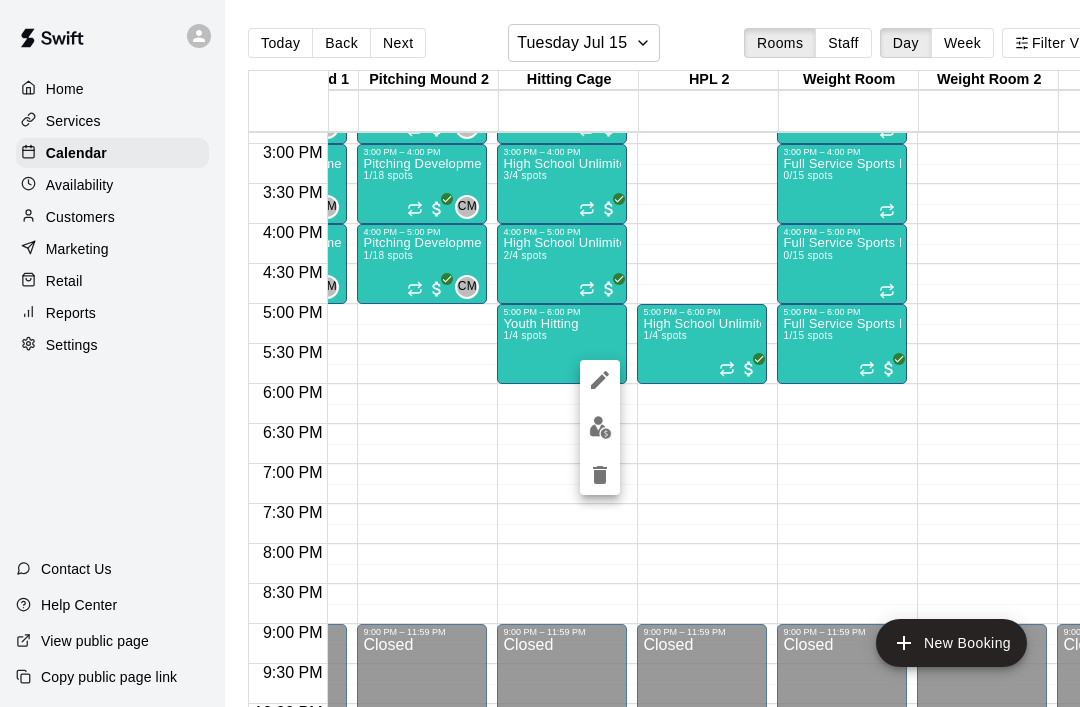 click at bounding box center (600, 380) 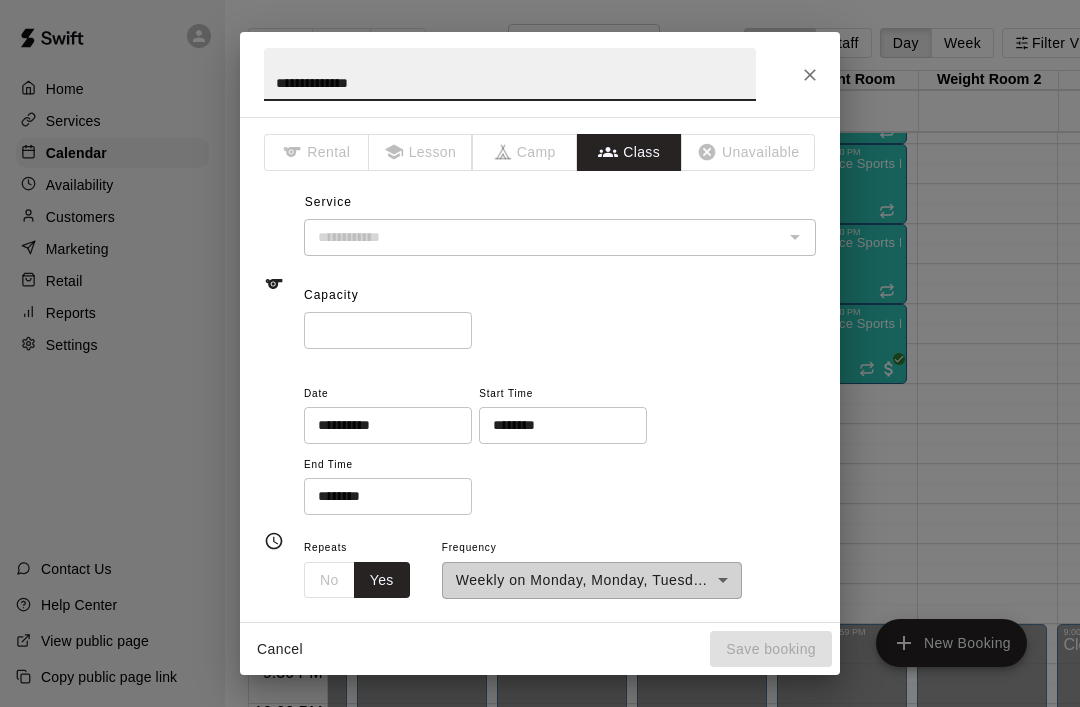 type on "**********" 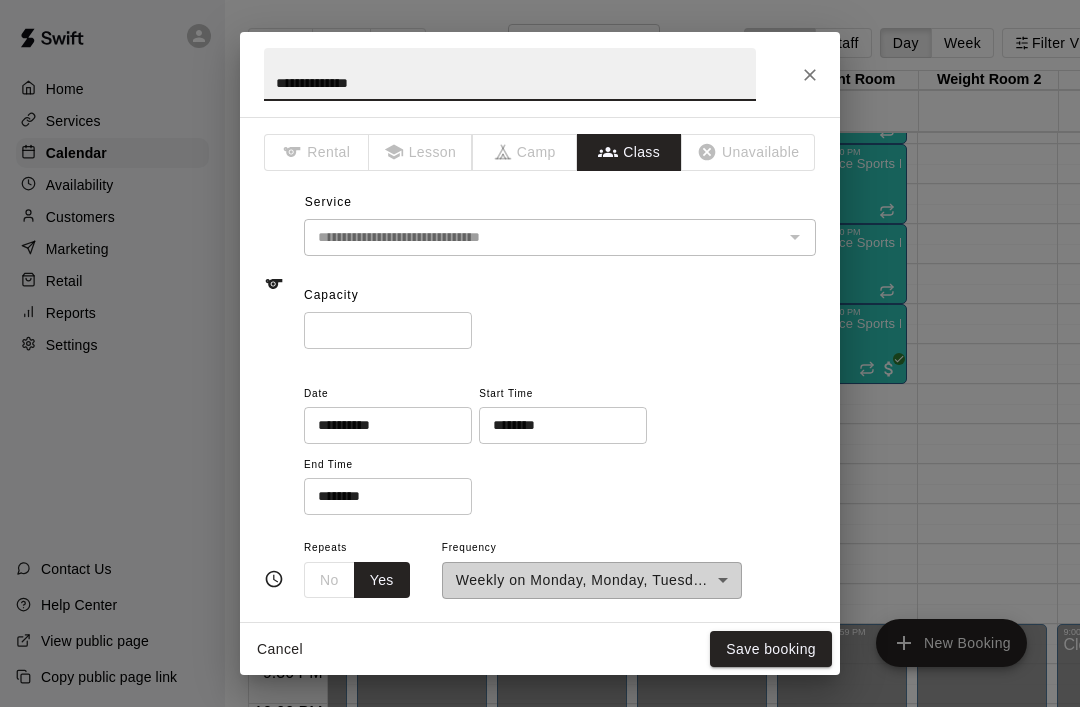 click on "*" at bounding box center [388, 330] 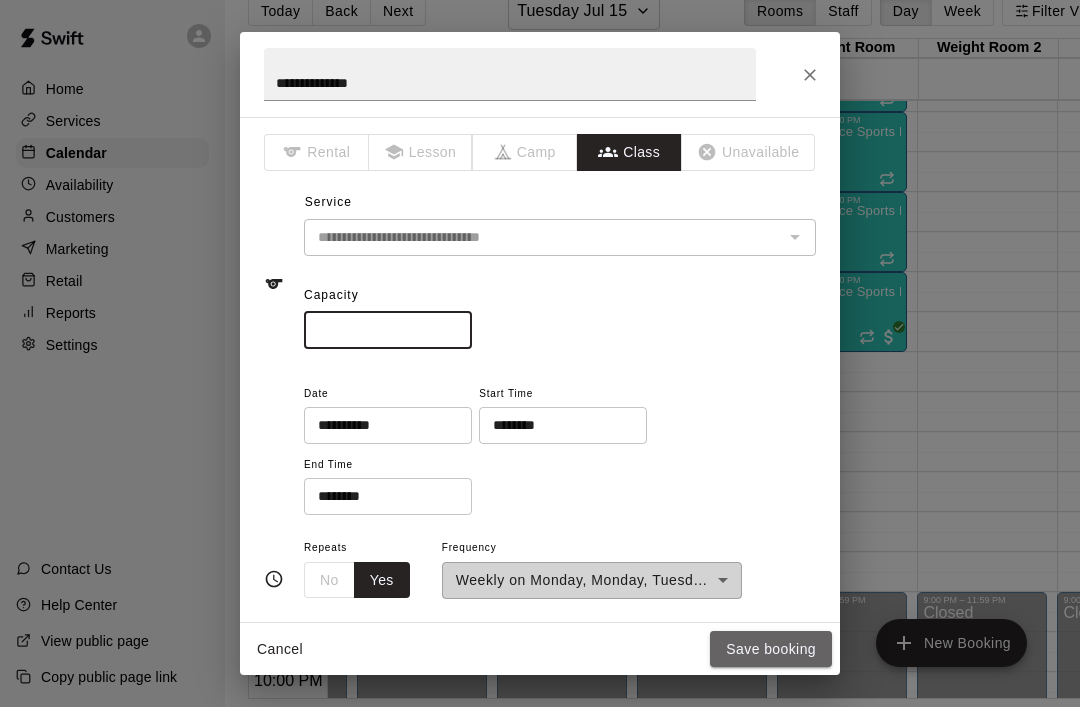 type on "*" 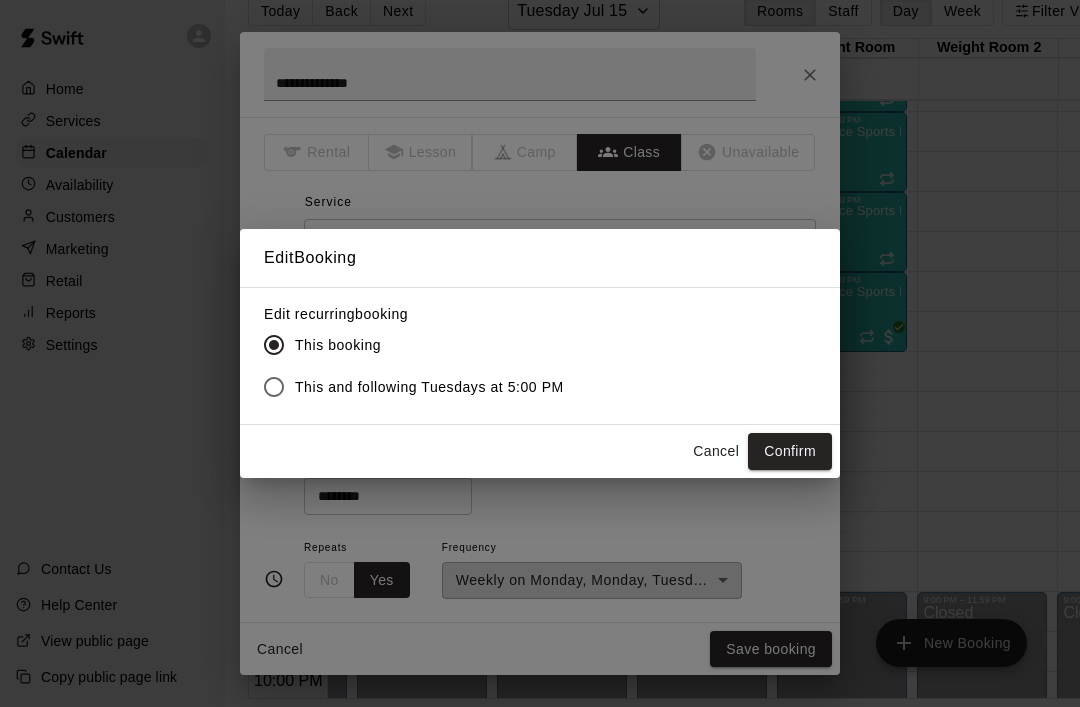 click on "Confirm" at bounding box center [790, 451] 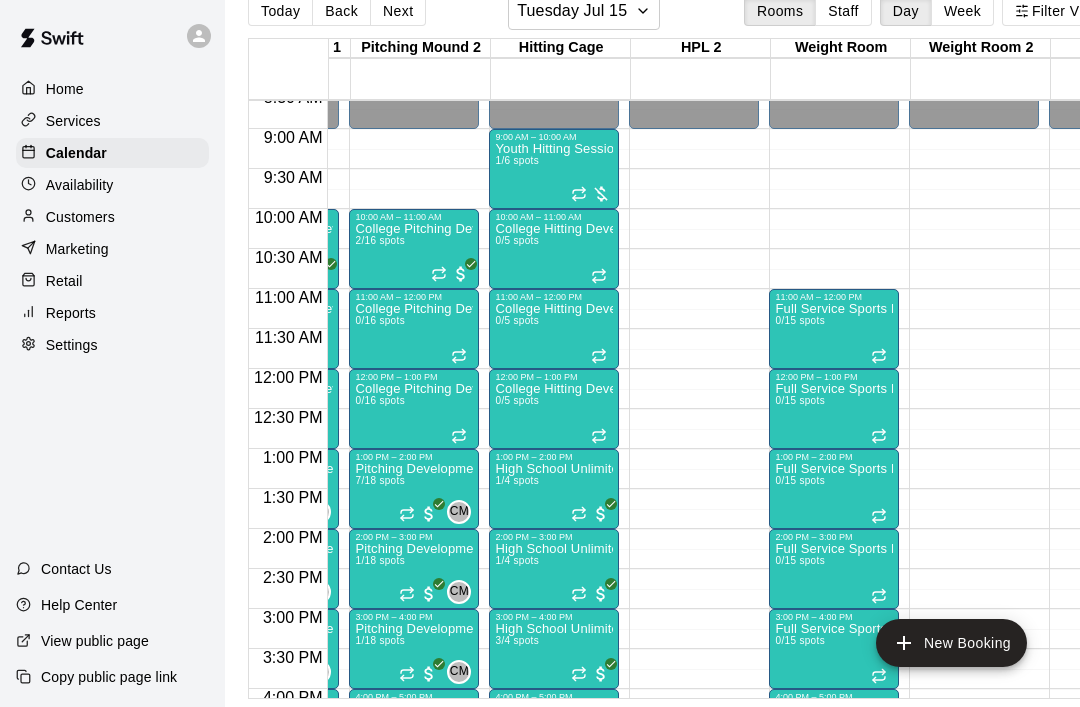 scroll, scrollTop: 509, scrollLeft: 525, axis: both 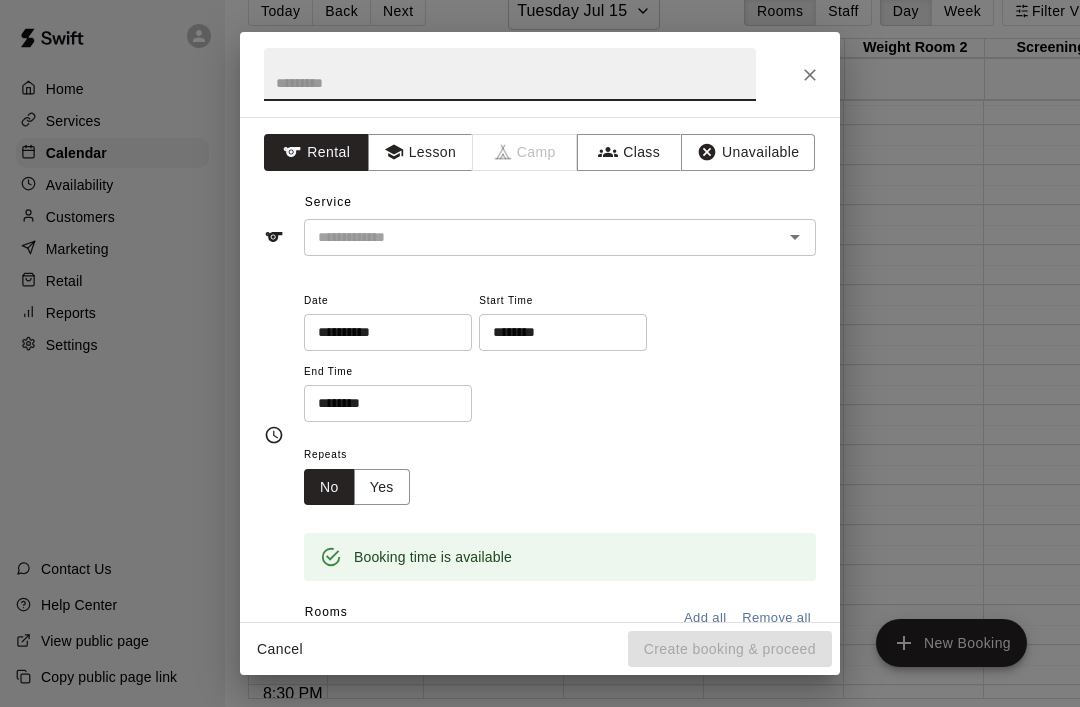 click on "Cancel" at bounding box center (280, 649) 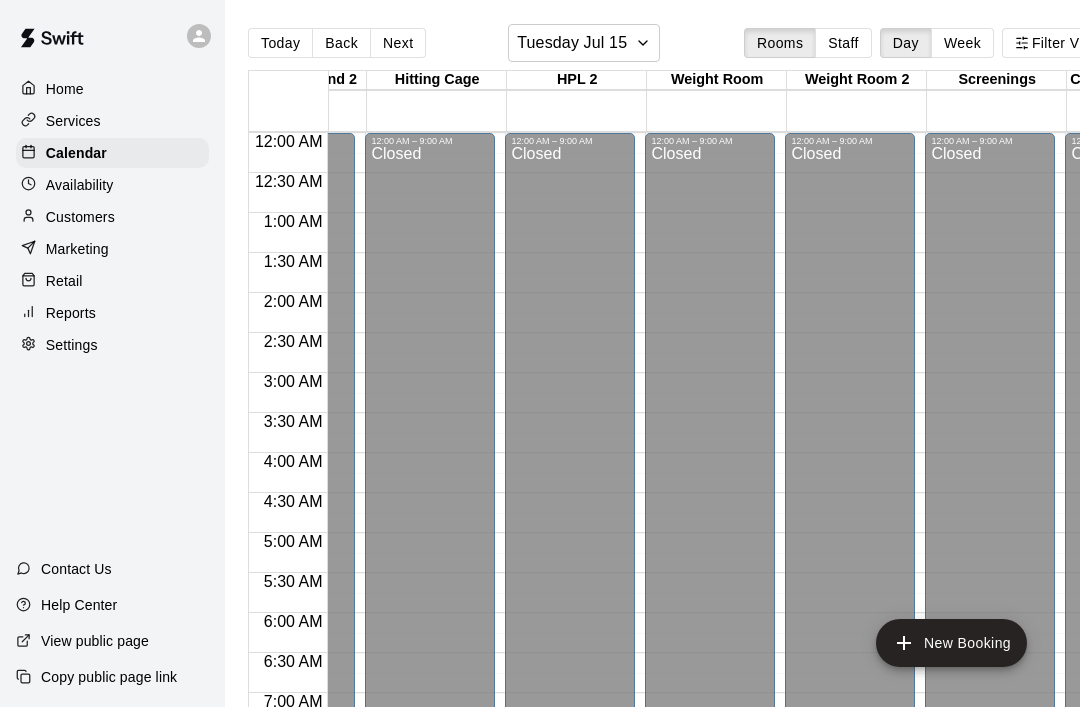 click on "Week" at bounding box center [962, 43] 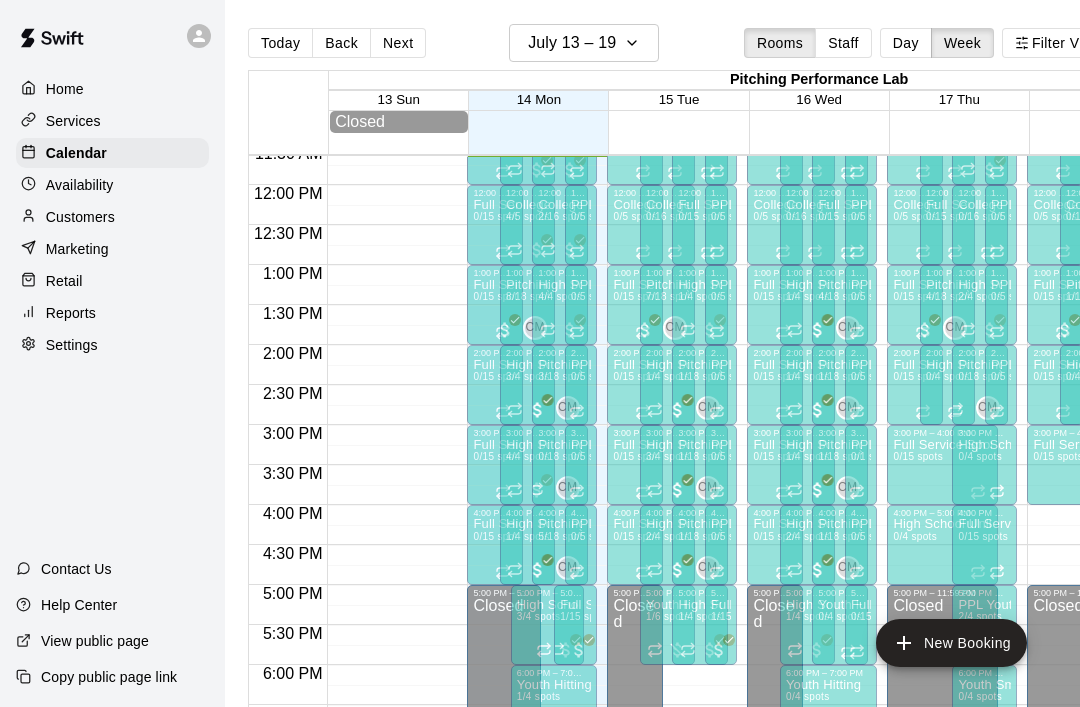 click on "Day" at bounding box center [906, 43] 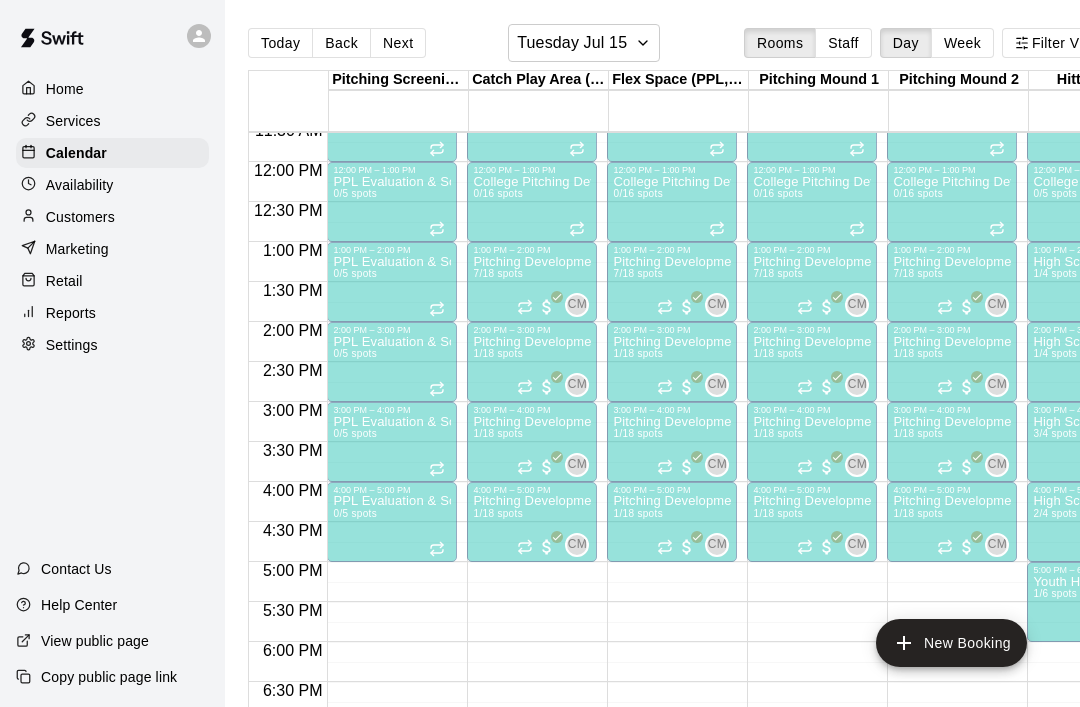 click on "Next" at bounding box center [398, 43] 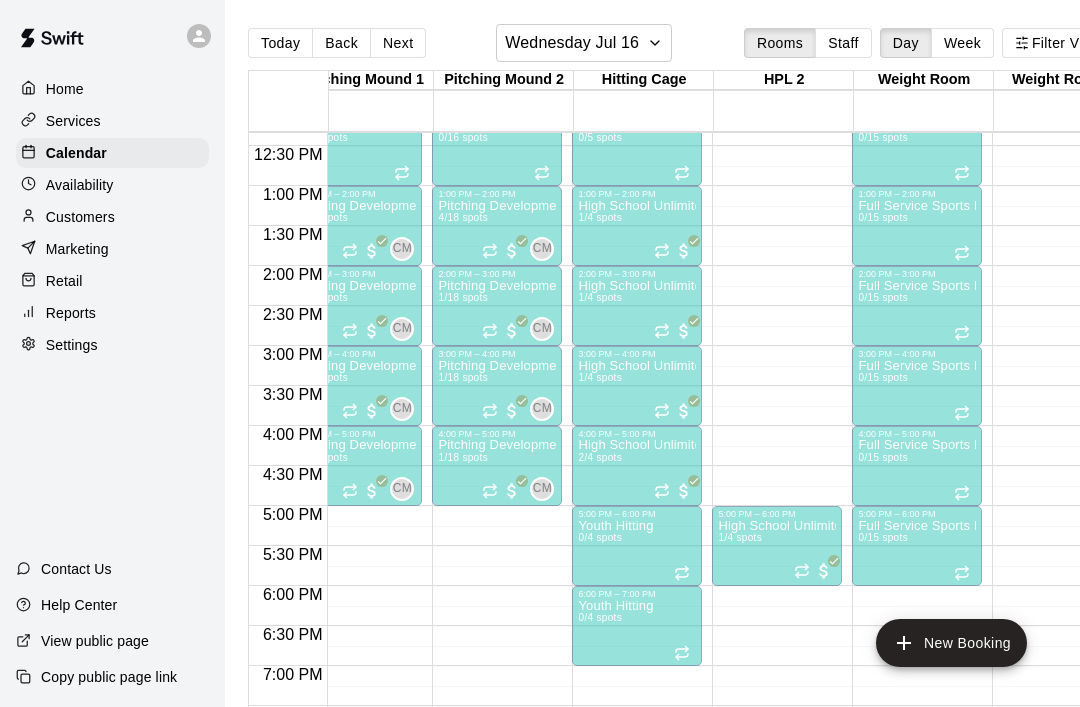 click on "Back" at bounding box center [341, 43] 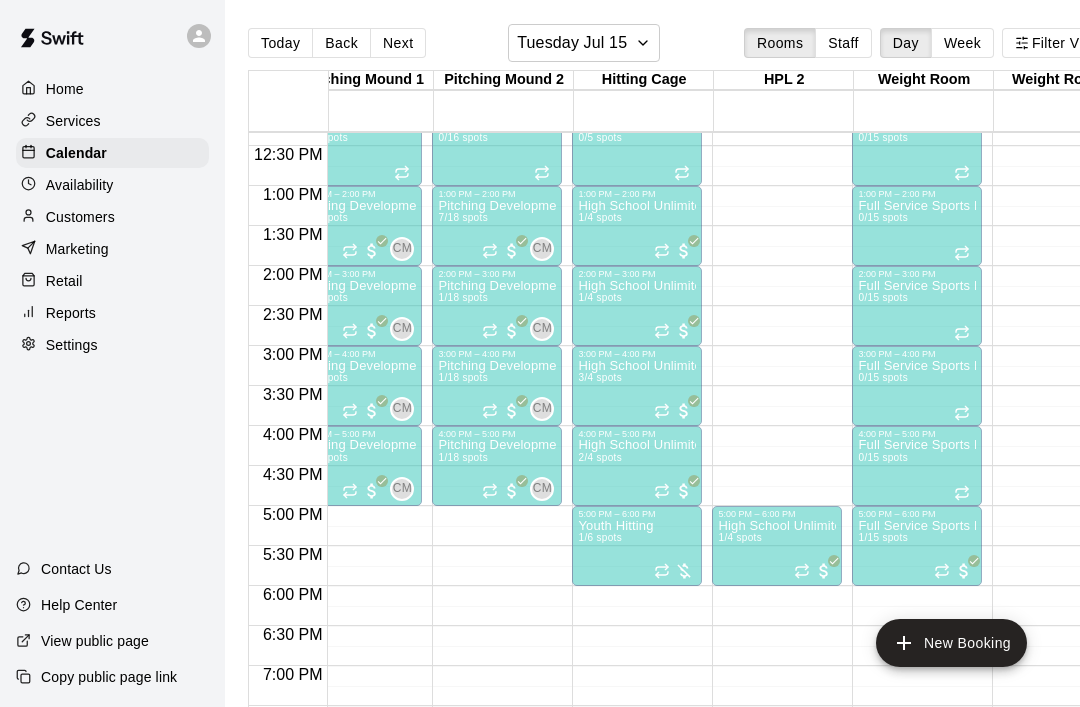 scroll, scrollTop: 964, scrollLeft: 449, axis: both 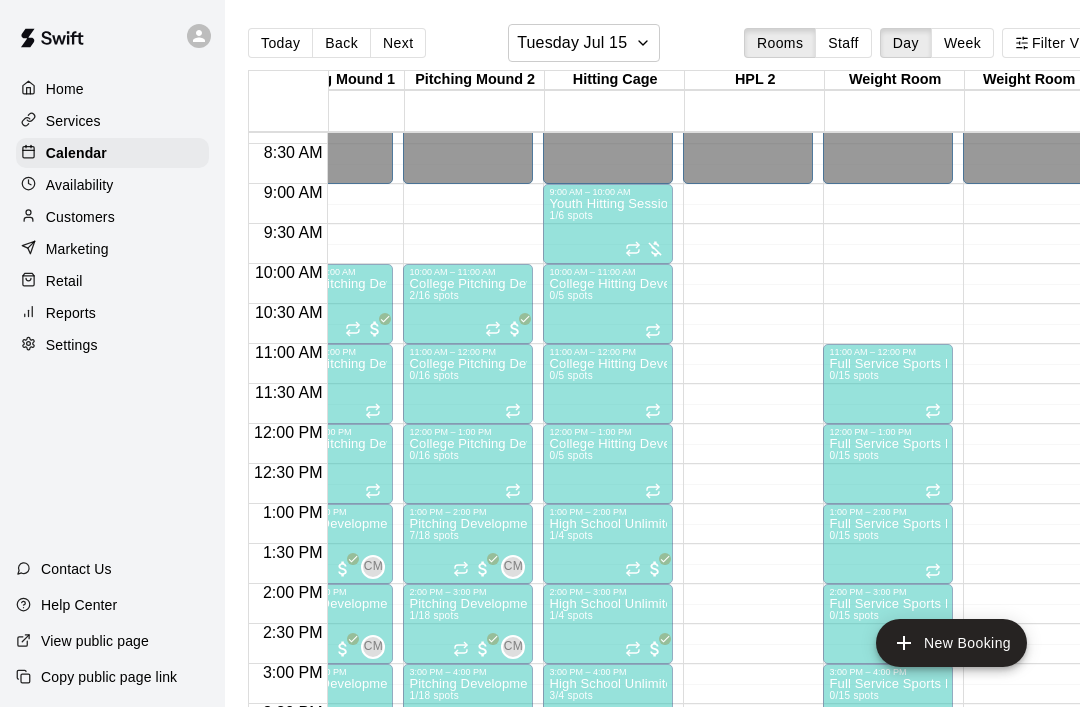 click at bounding box center (645, 249) 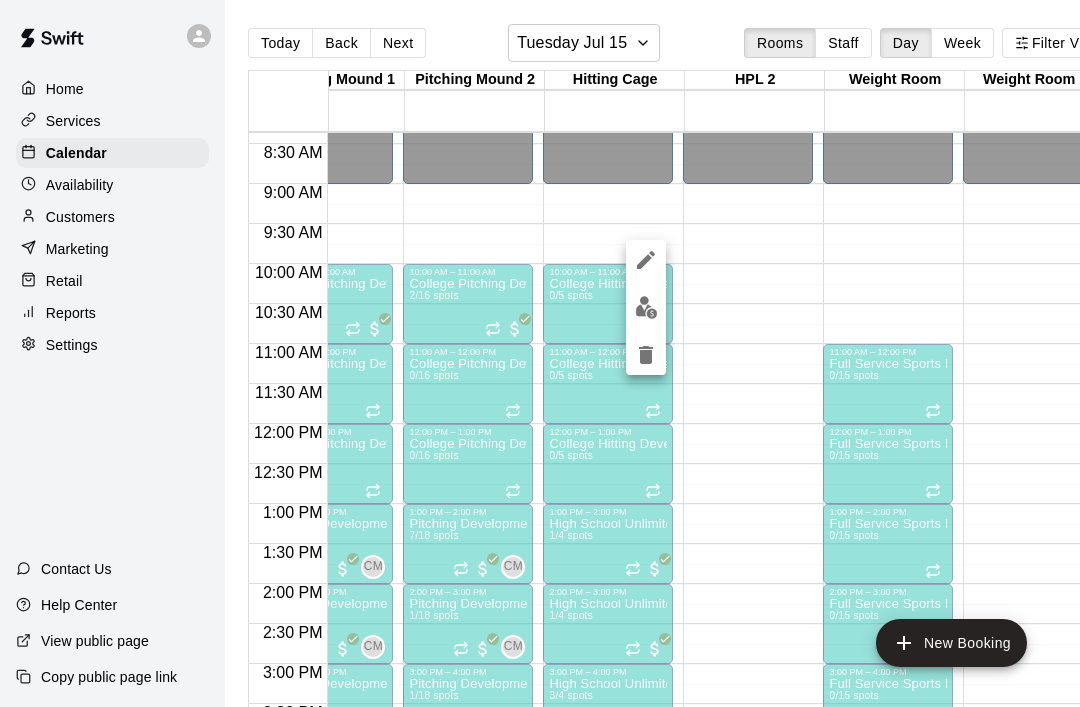 click at bounding box center (646, 307) 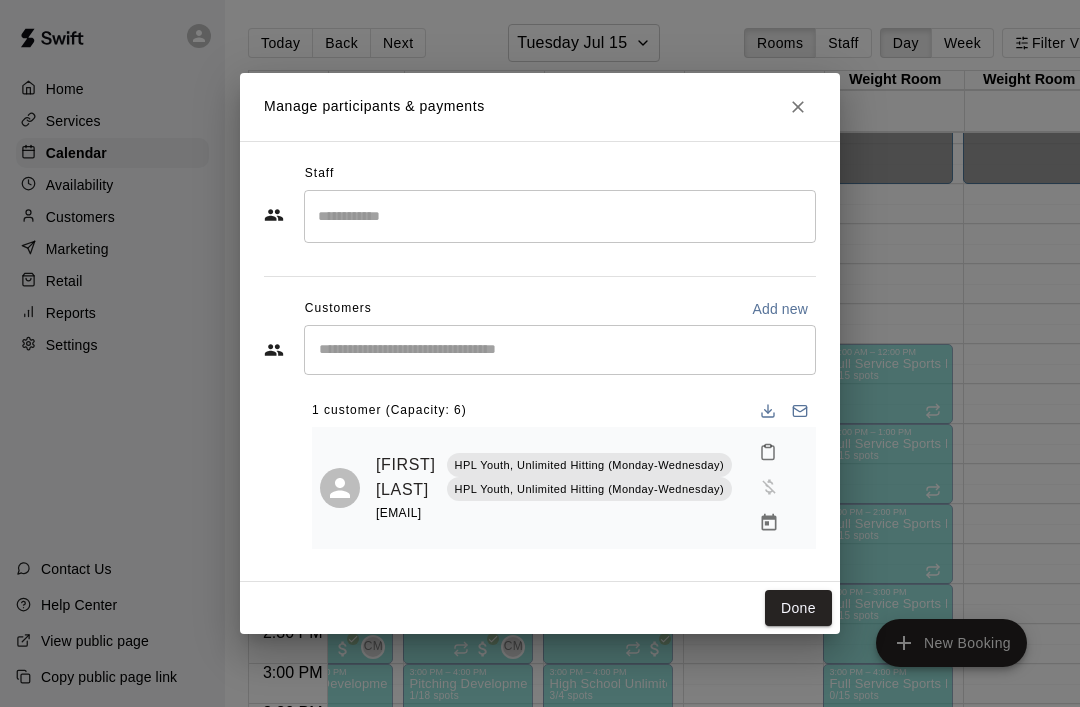 click at bounding box center [560, 350] 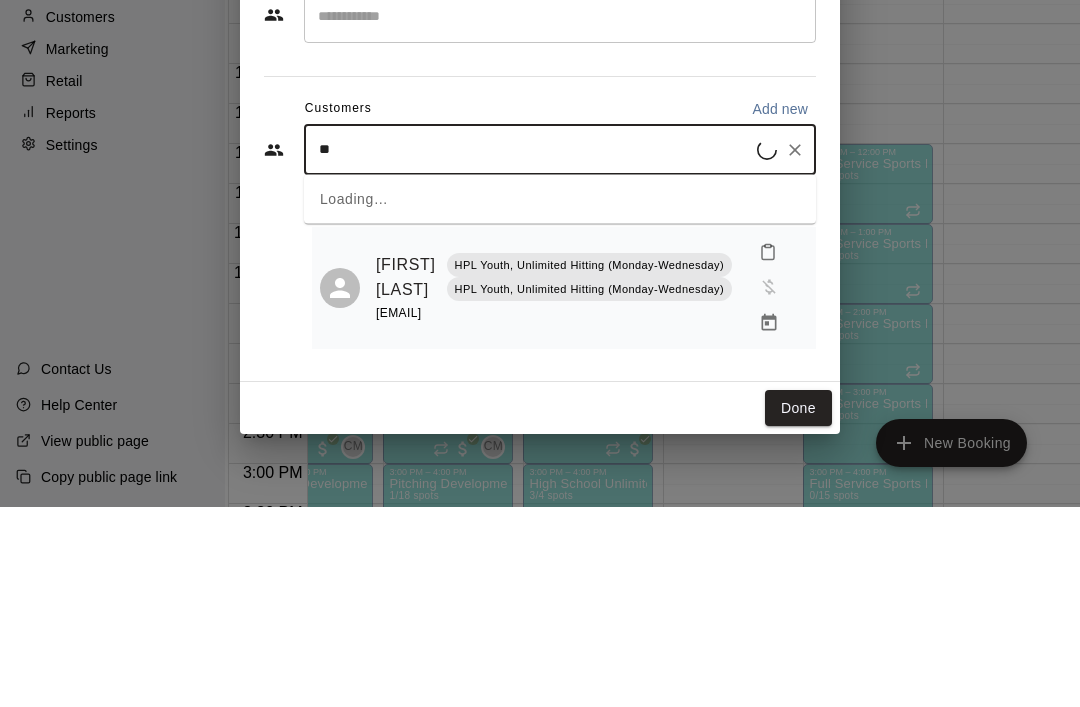 type on "*" 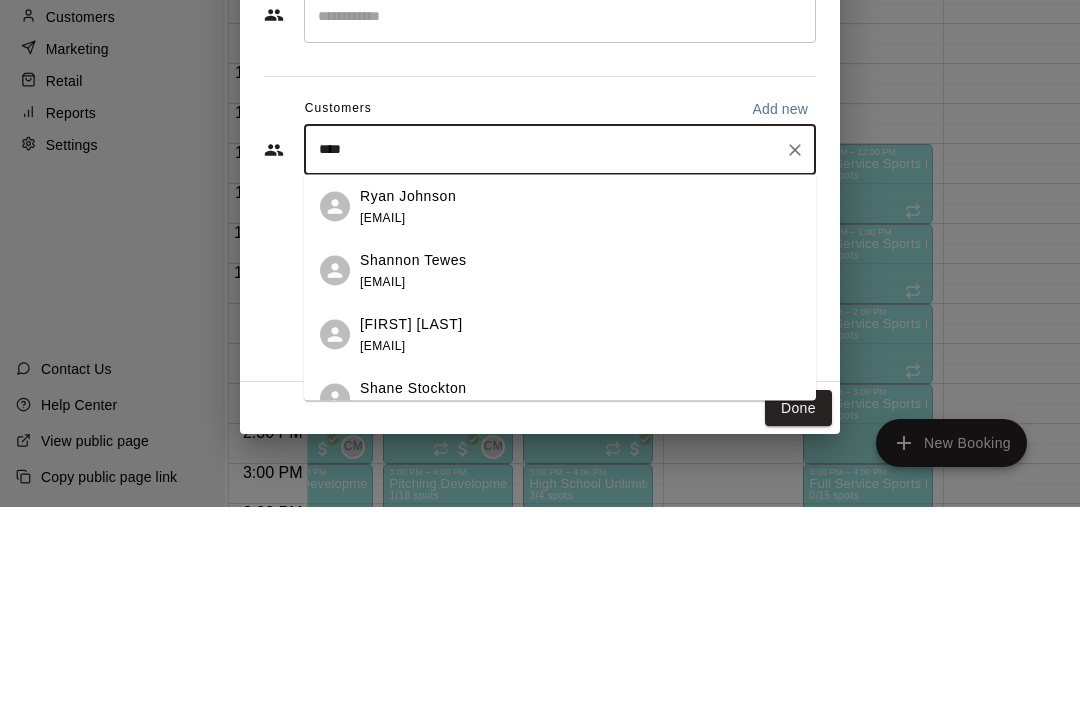 type on "*****" 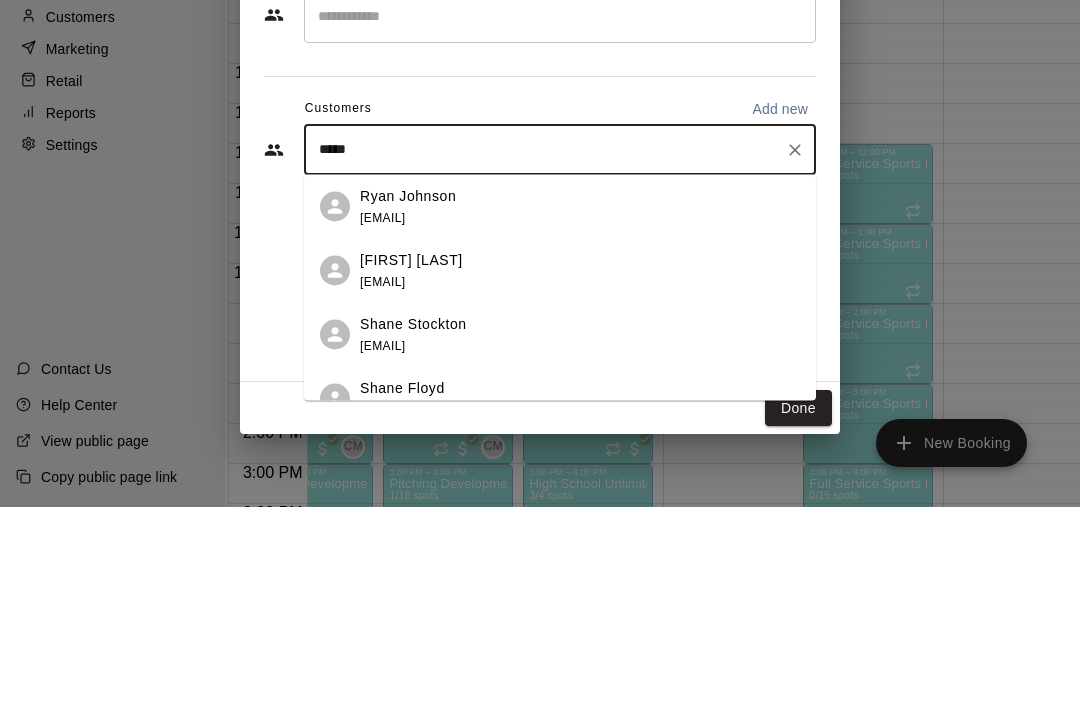 click on "Shane  Taylor shanetaylor2019@gmail.com" at bounding box center [580, 470] 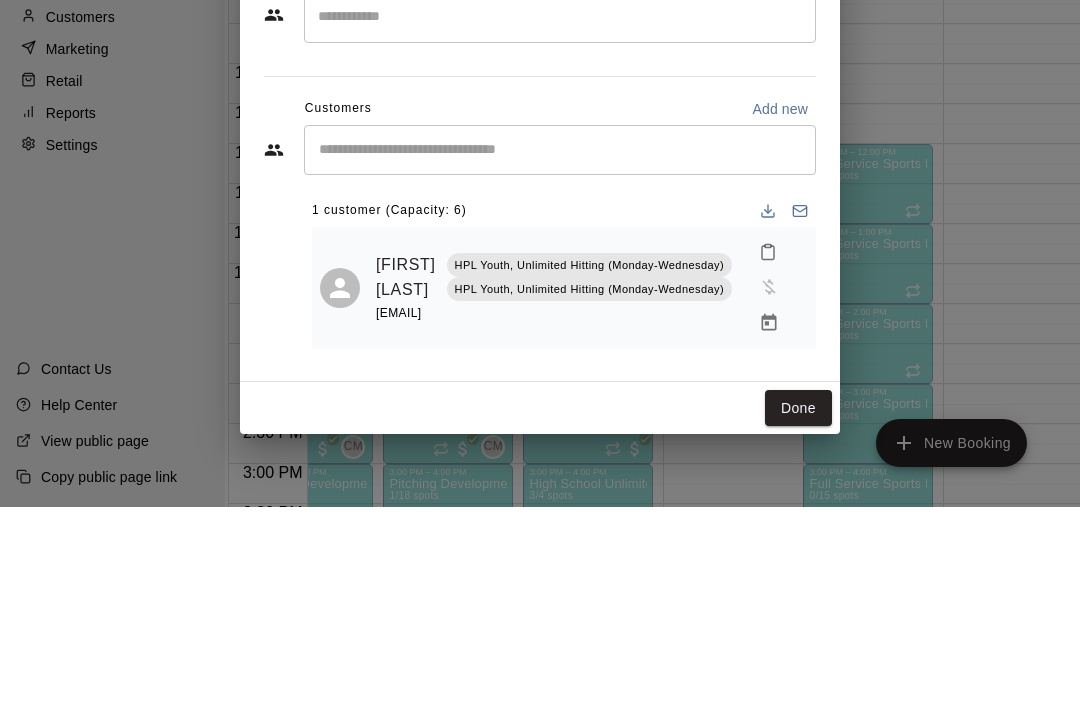scroll, scrollTop: 96, scrollLeft: 20, axis: both 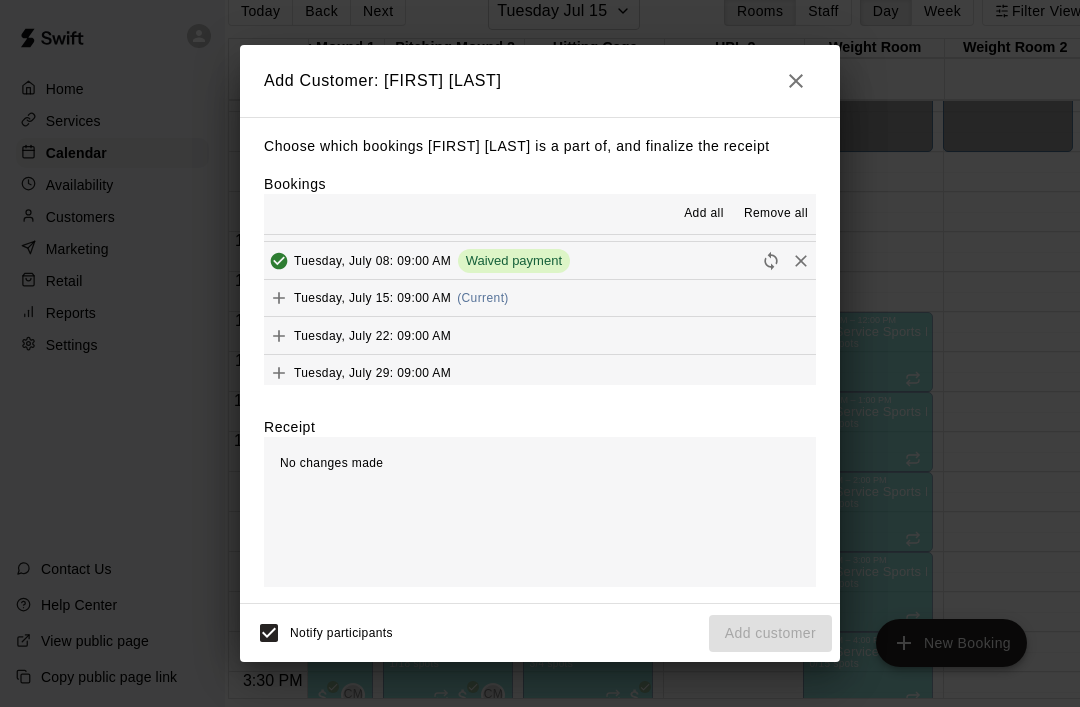 click 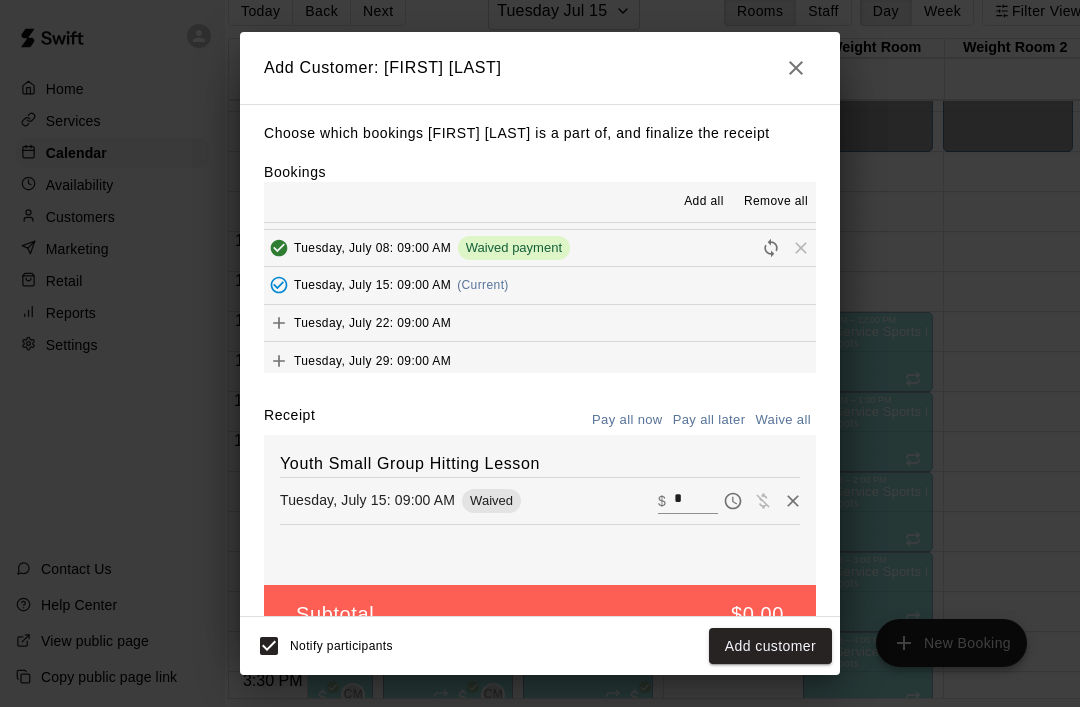 click on "Add customer" at bounding box center [770, 646] 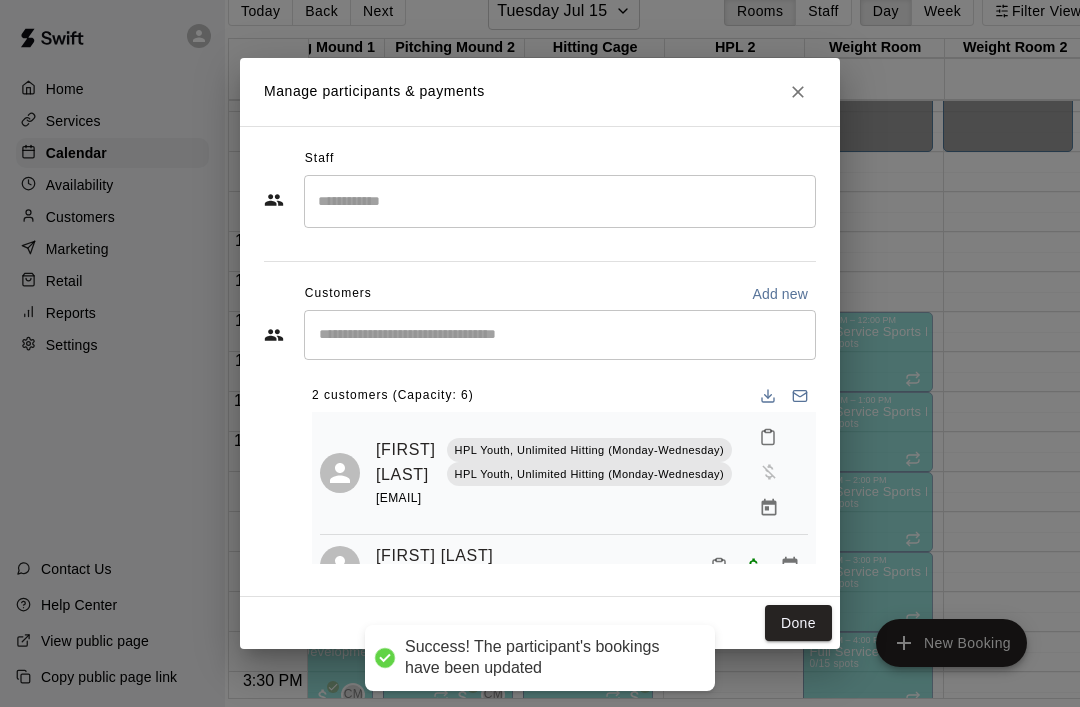 click on "Done" at bounding box center [798, 623] 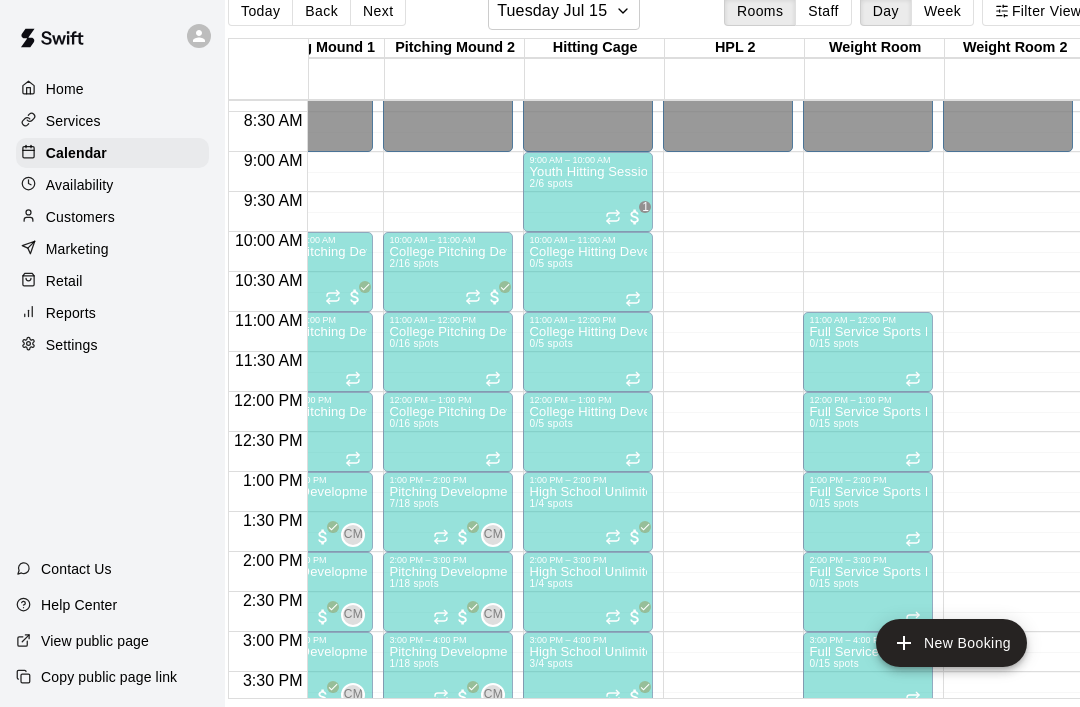 scroll, scrollTop: 701, scrollLeft: 481, axis: both 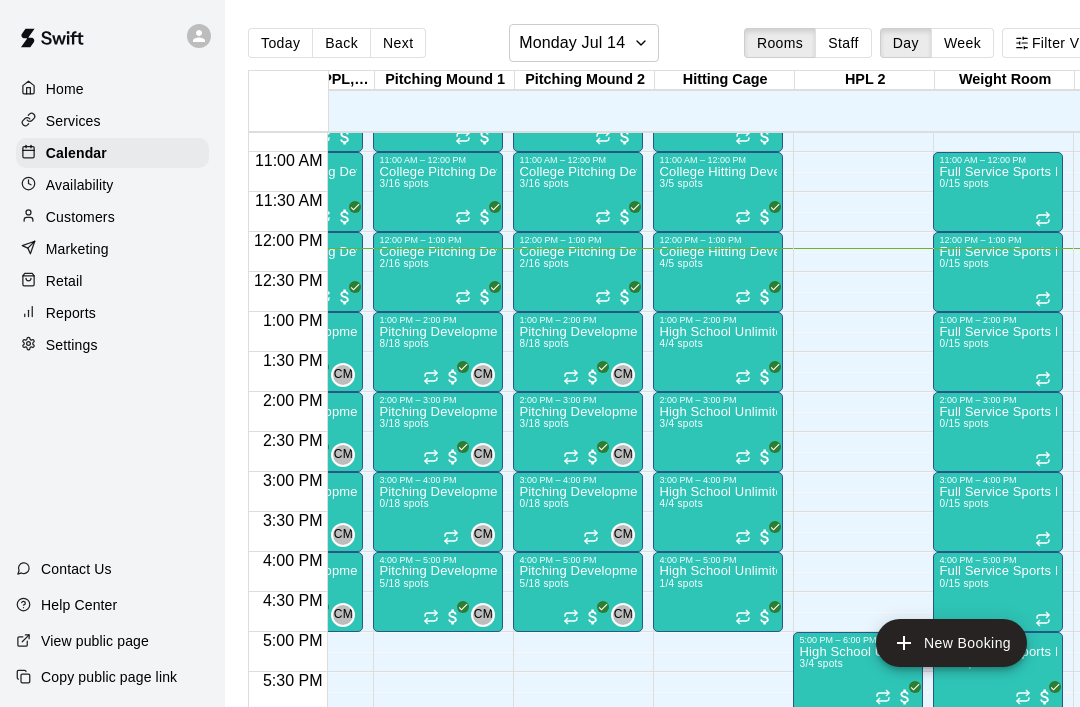 click 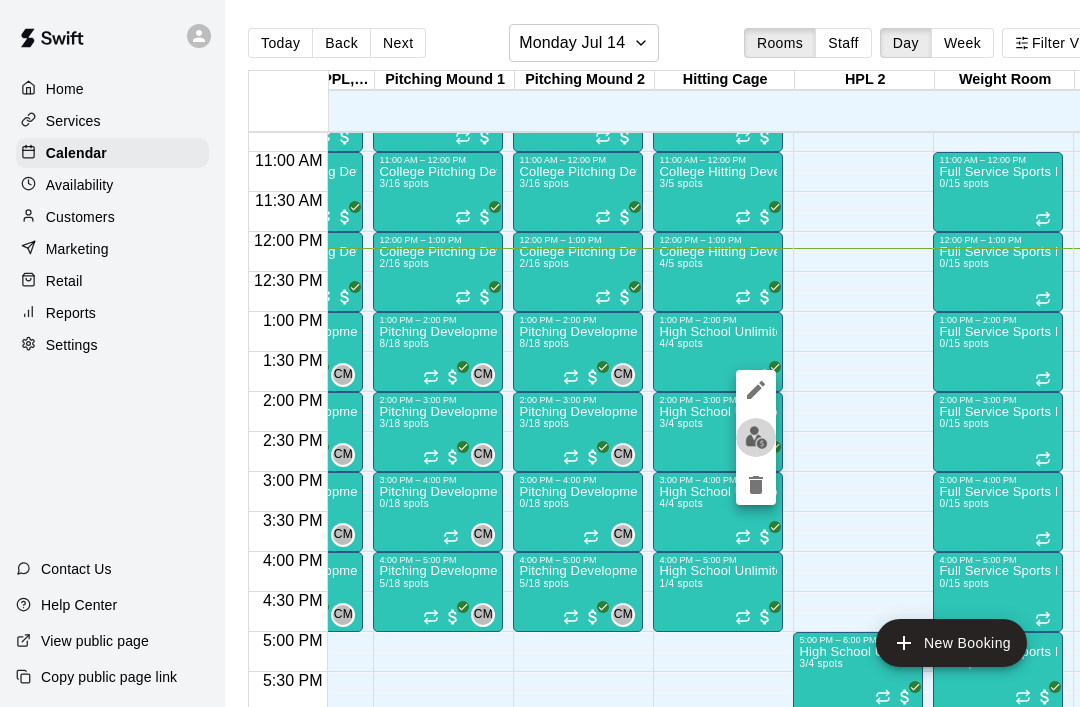 click at bounding box center [756, 437] 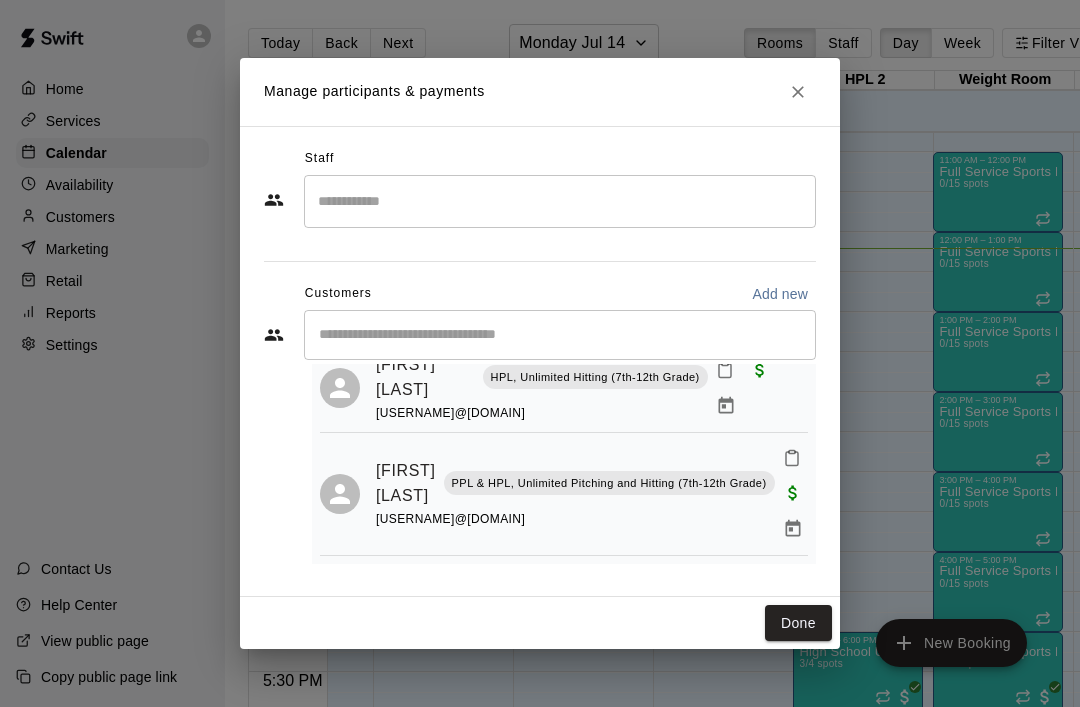 click on "Done" at bounding box center (798, 623) 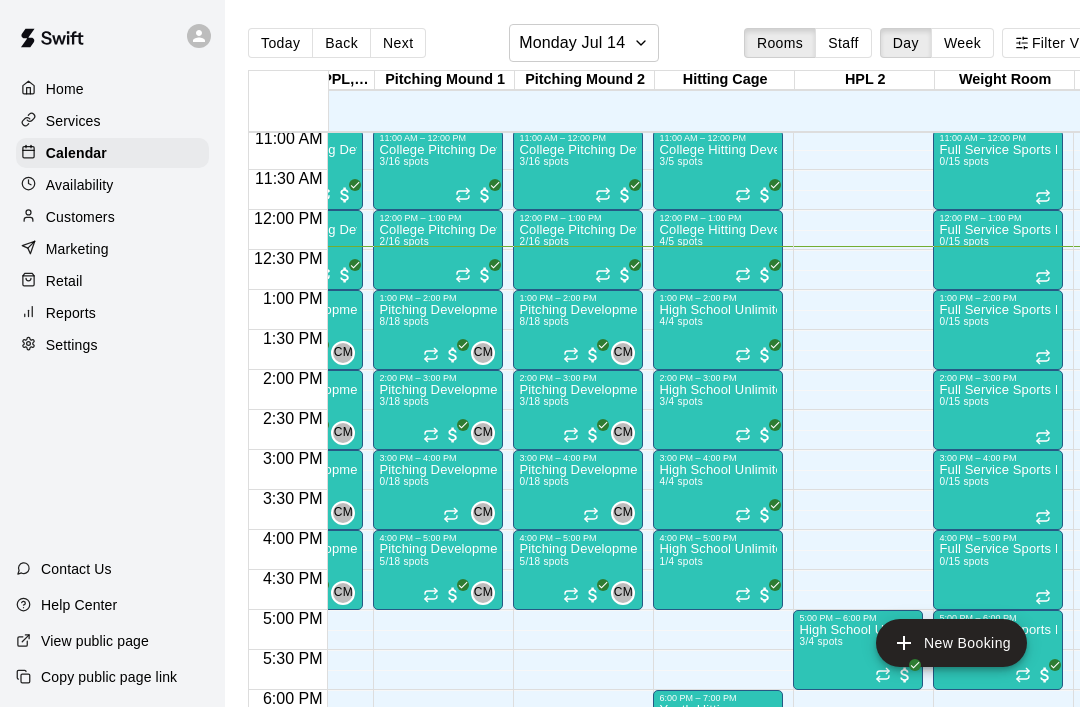 scroll, scrollTop: 919, scrollLeft: 372, axis: both 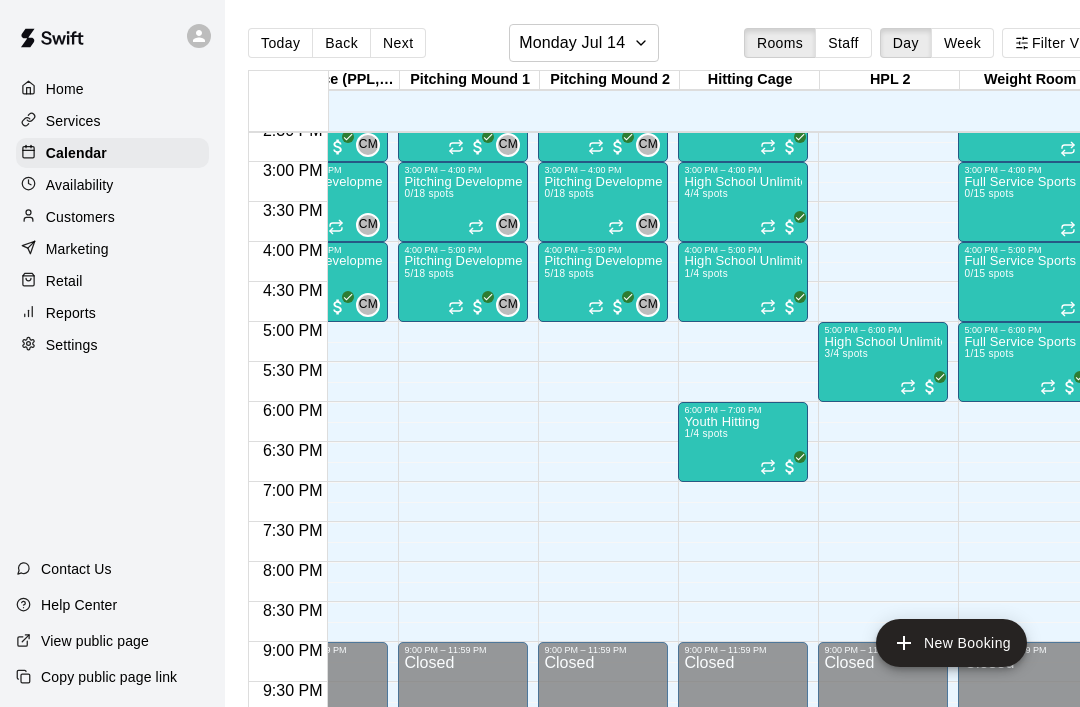 click 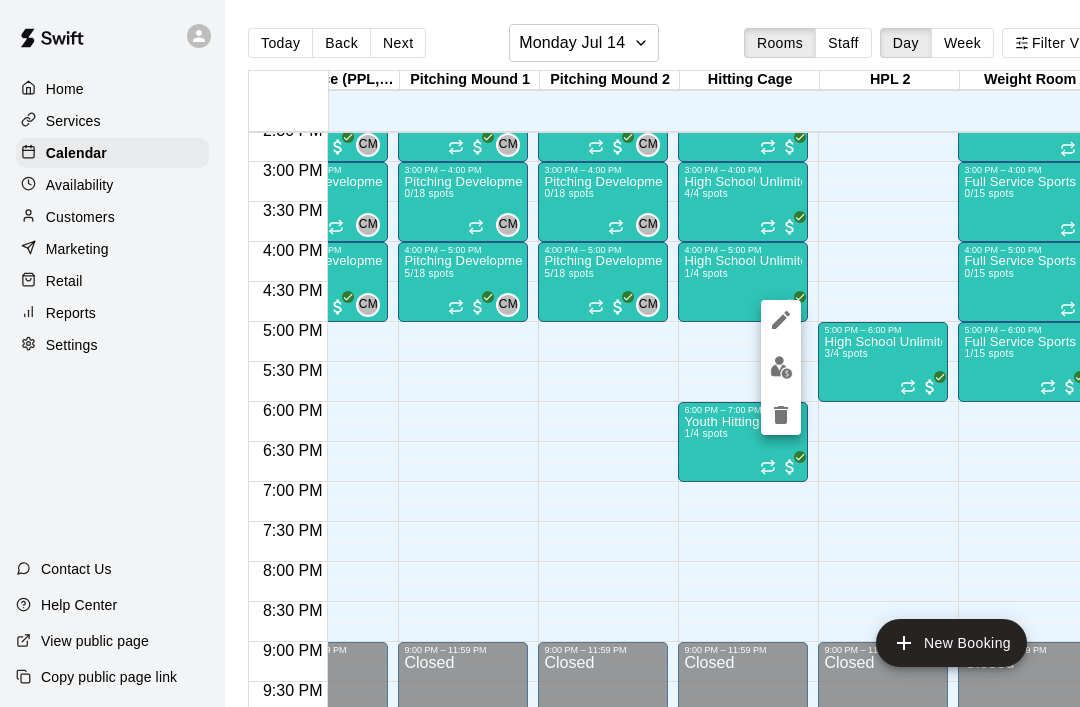 click at bounding box center [781, 367] 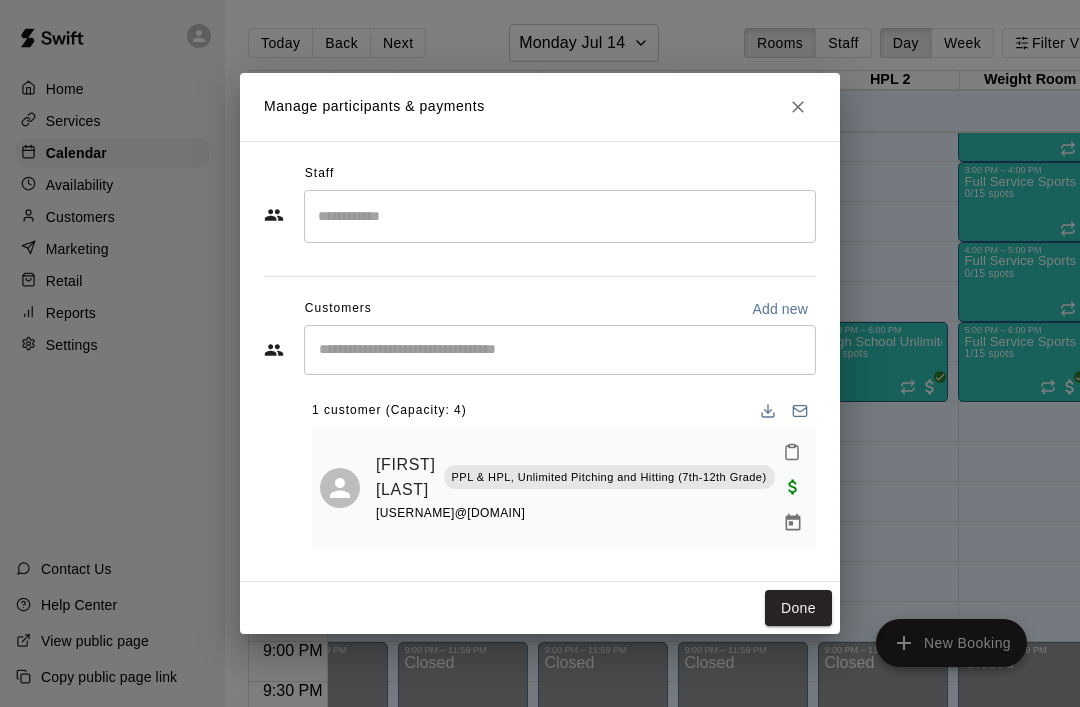 click on "Done" at bounding box center (798, 608) 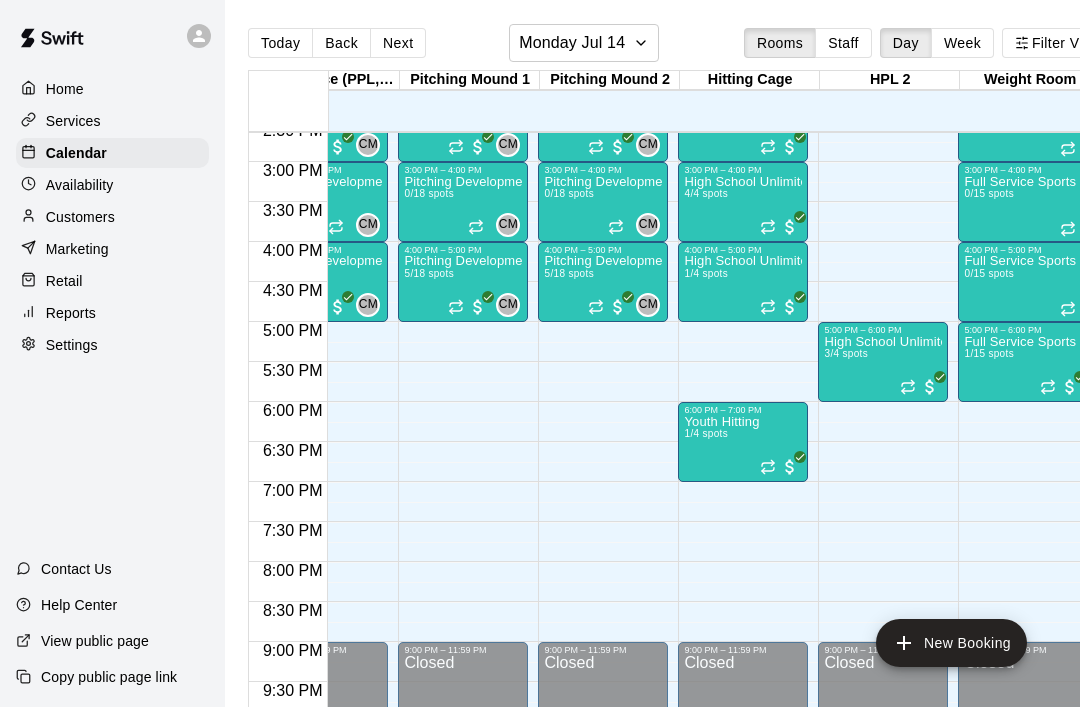 click at bounding box center [780, 227] 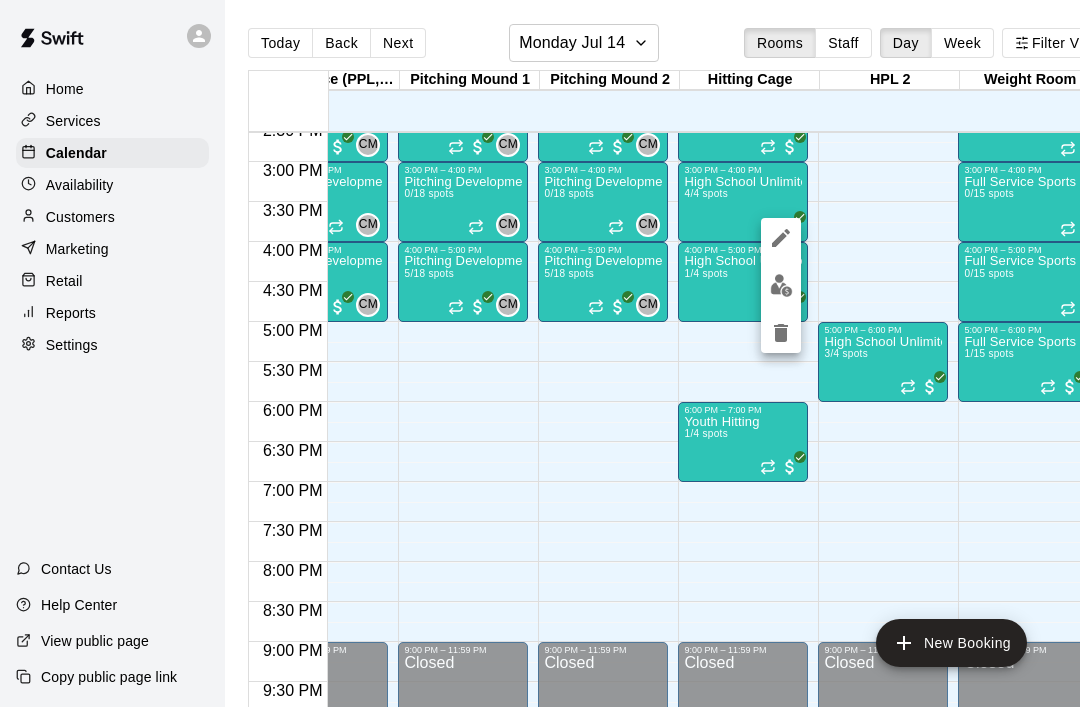 click at bounding box center (781, 285) 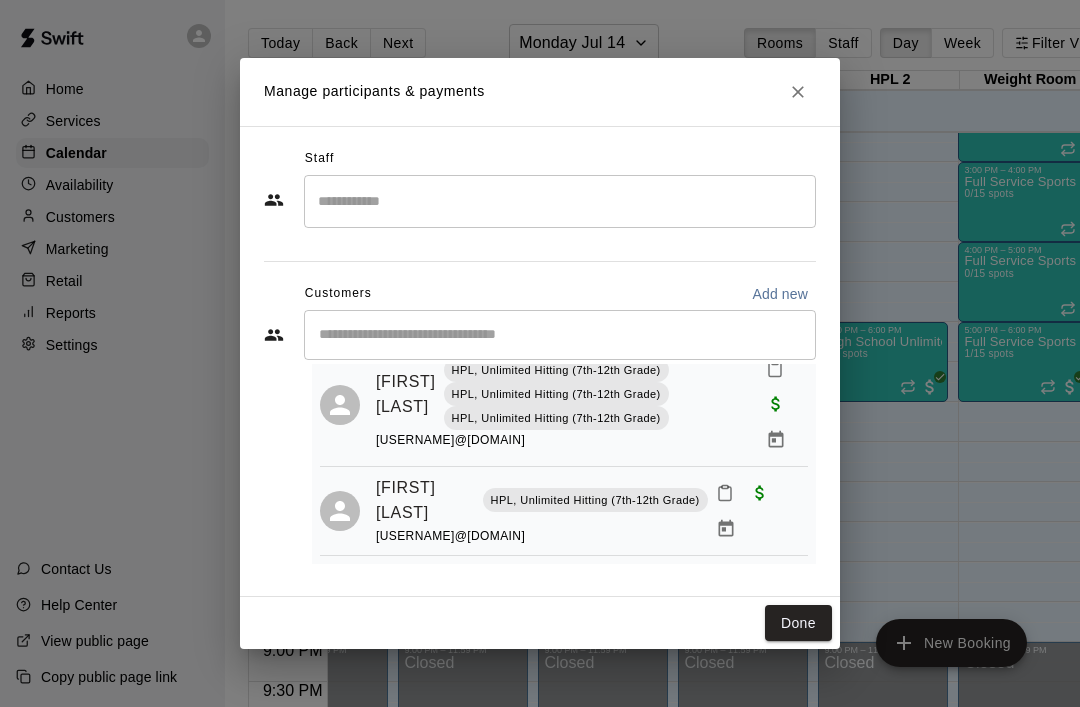 scroll, scrollTop: 246, scrollLeft: 0, axis: vertical 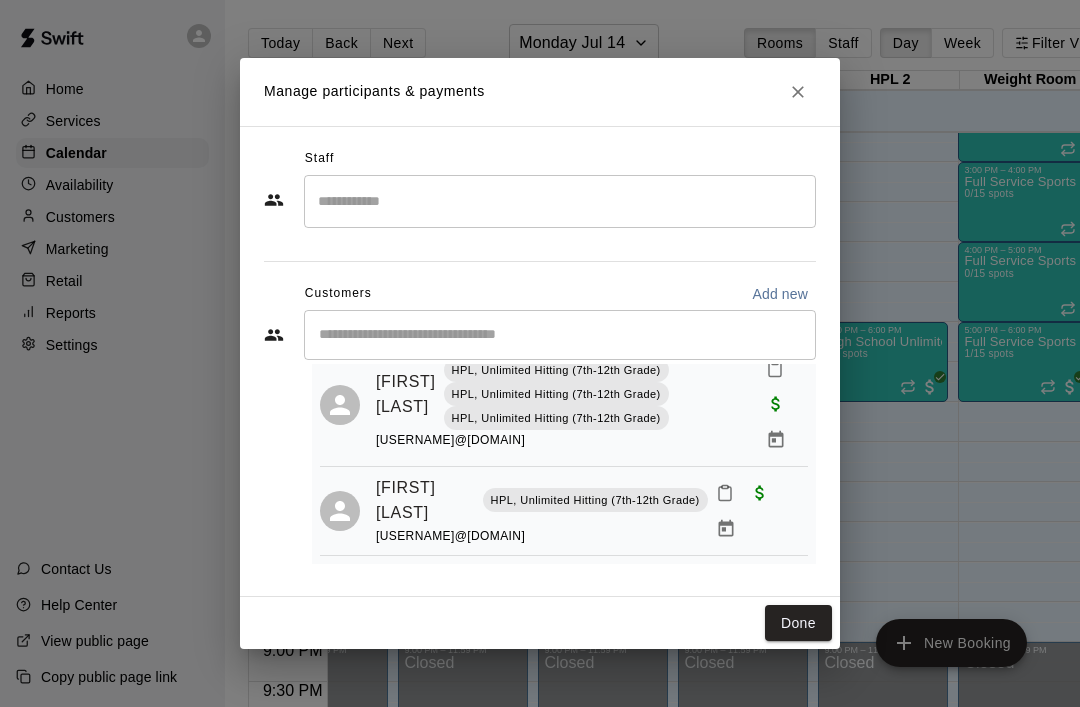 click on "Done" at bounding box center (798, 623) 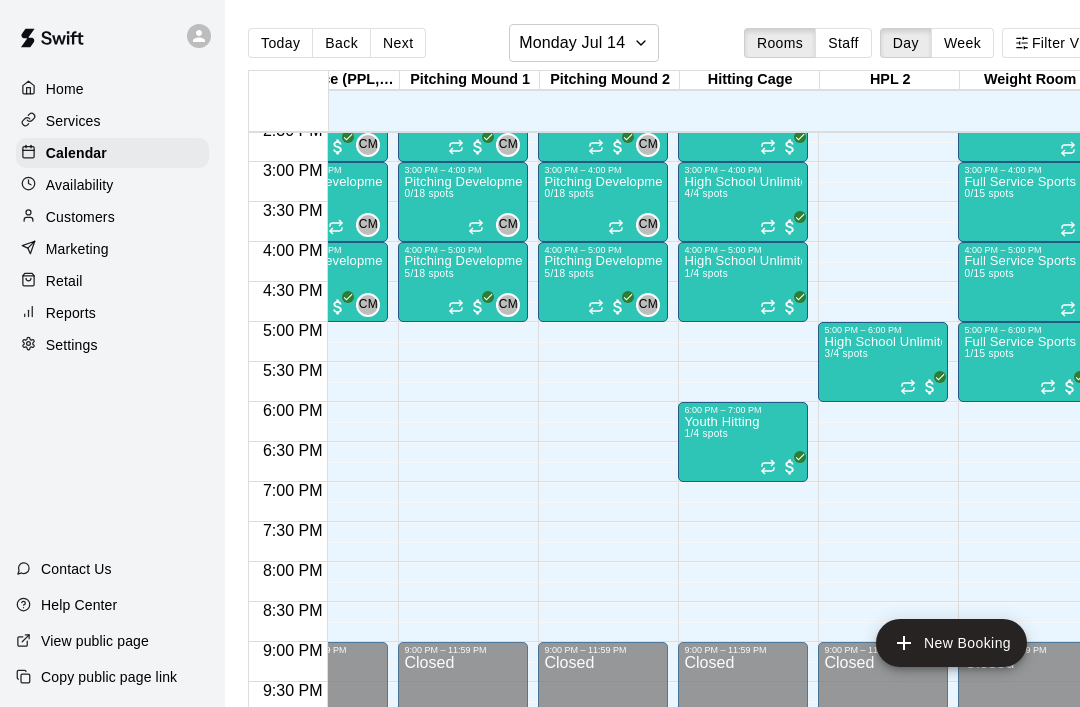 scroll, scrollTop: 1136, scrollLeft: 348, axis: both 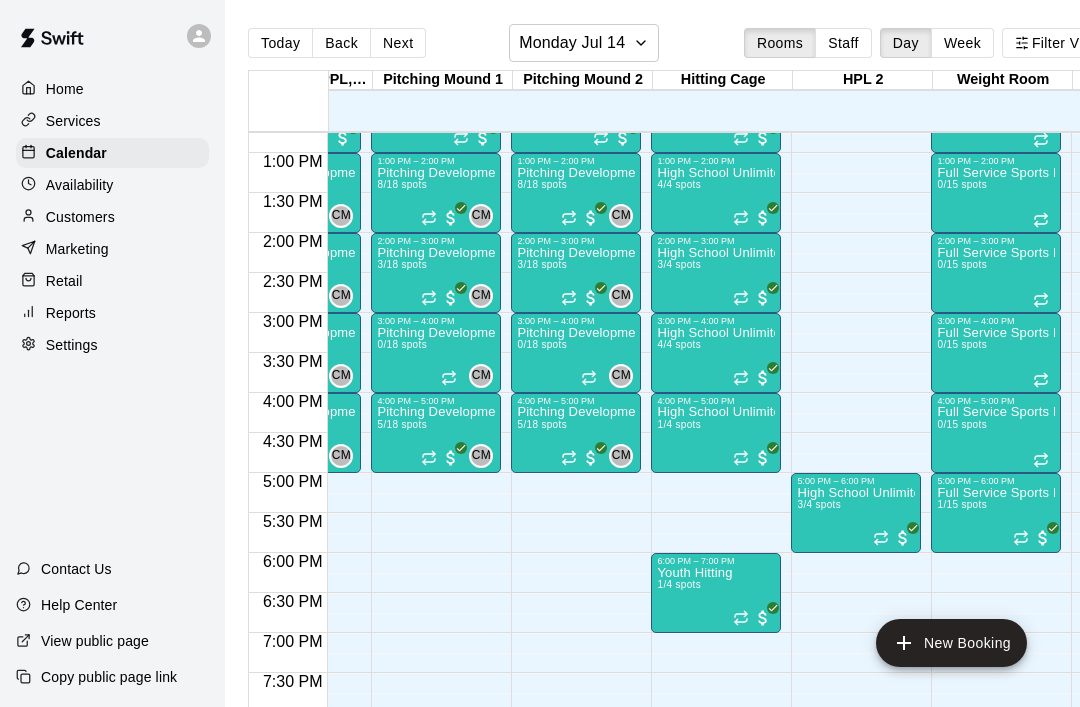 click 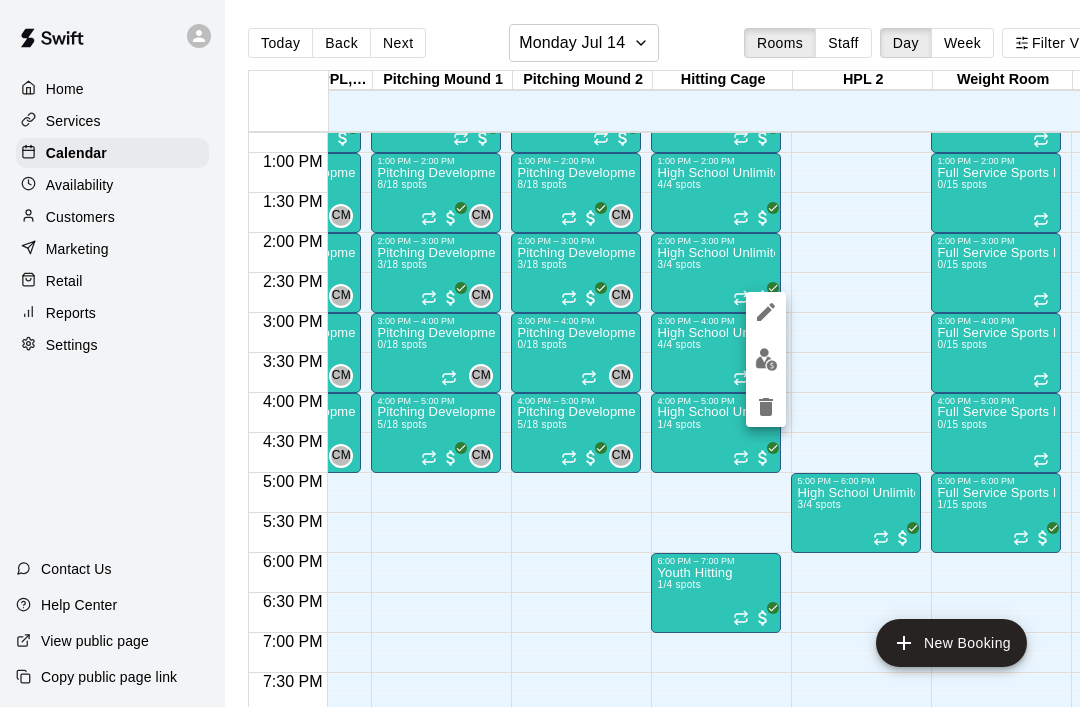 click at bounding box center (766, 359) 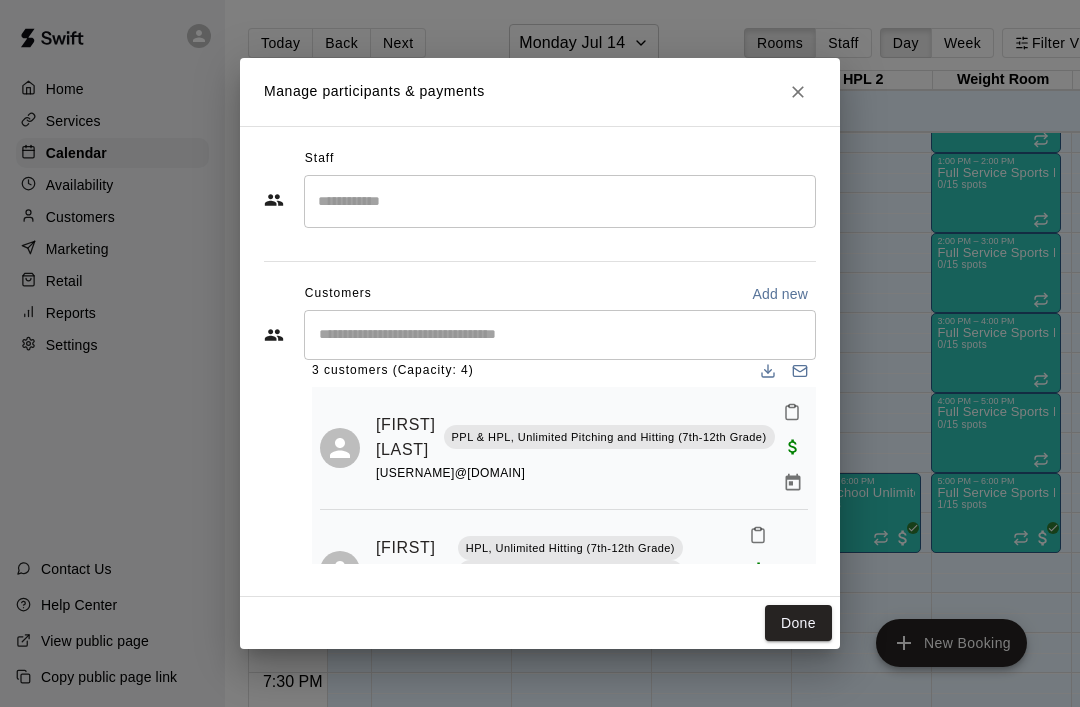 click on "Done" at bounding box center (798, 623) 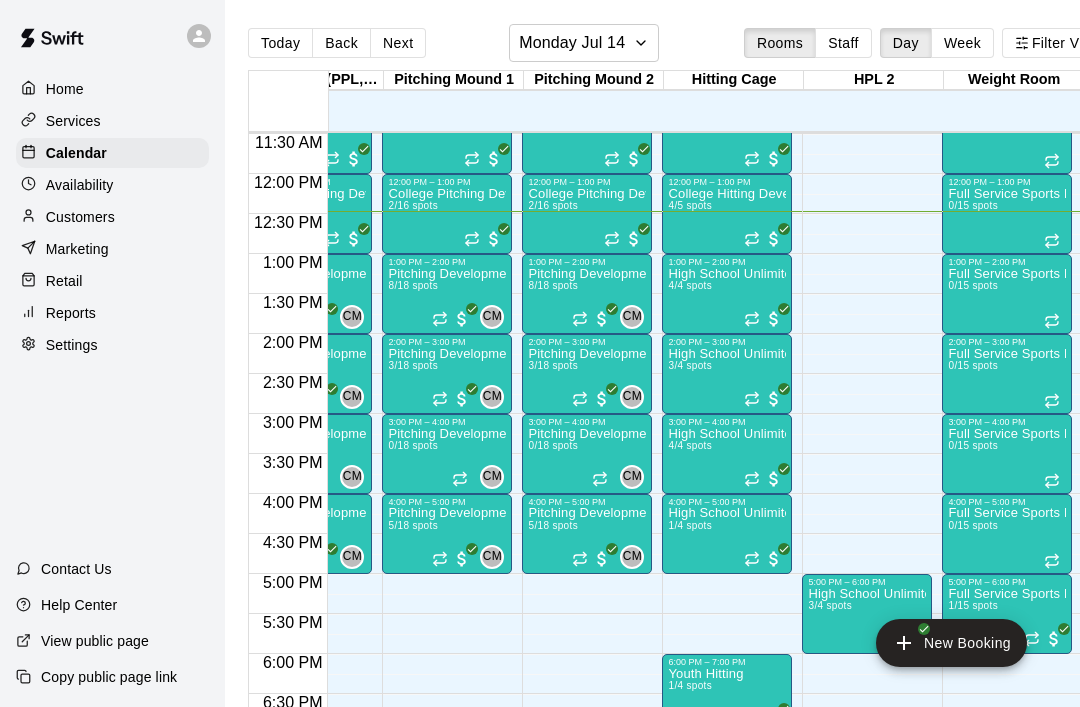 click on "High School Unlimited 3/4 spots" at bounding box center [727, 700] 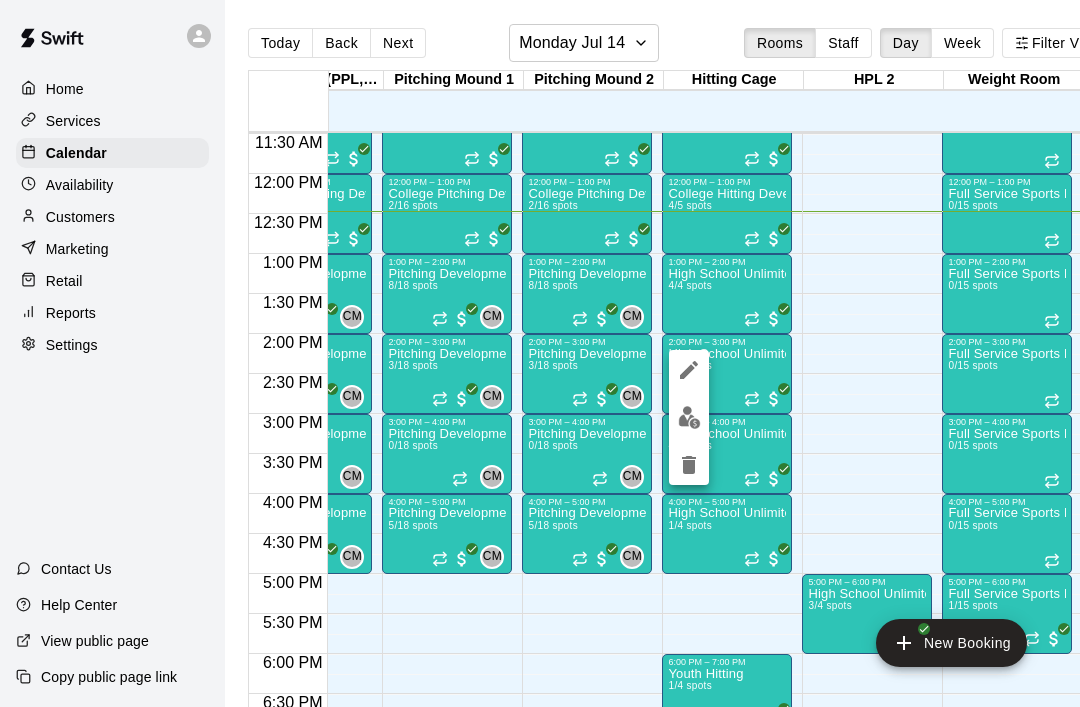 click at bounding box center (689, 417) 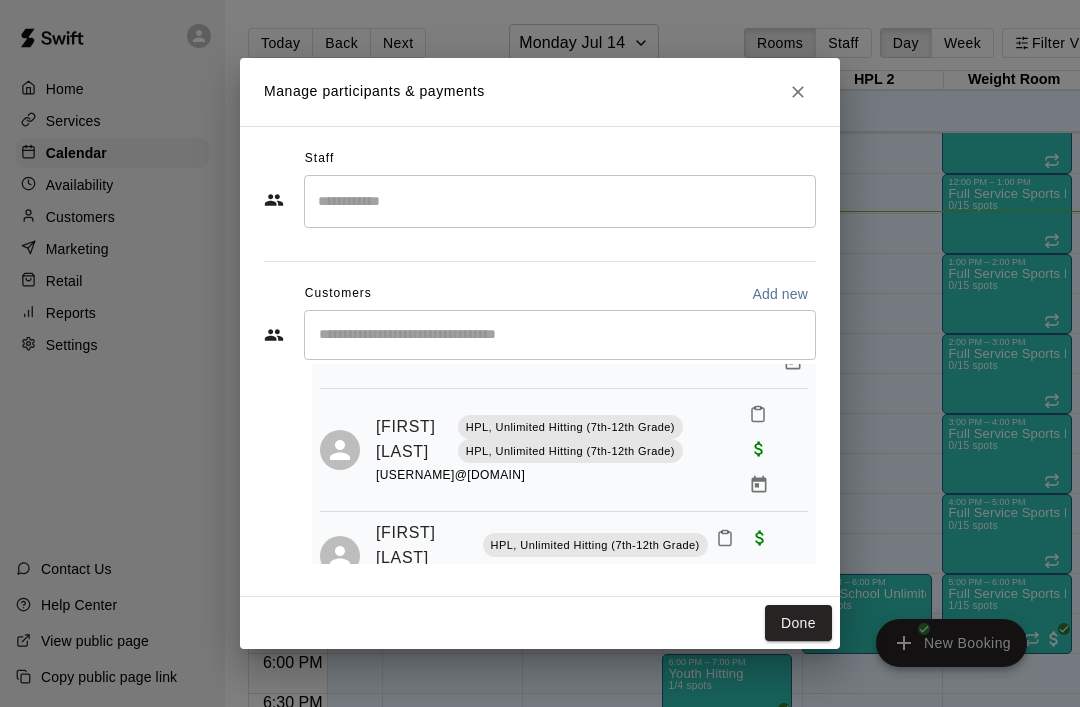 click at bounding box center (798, 92) 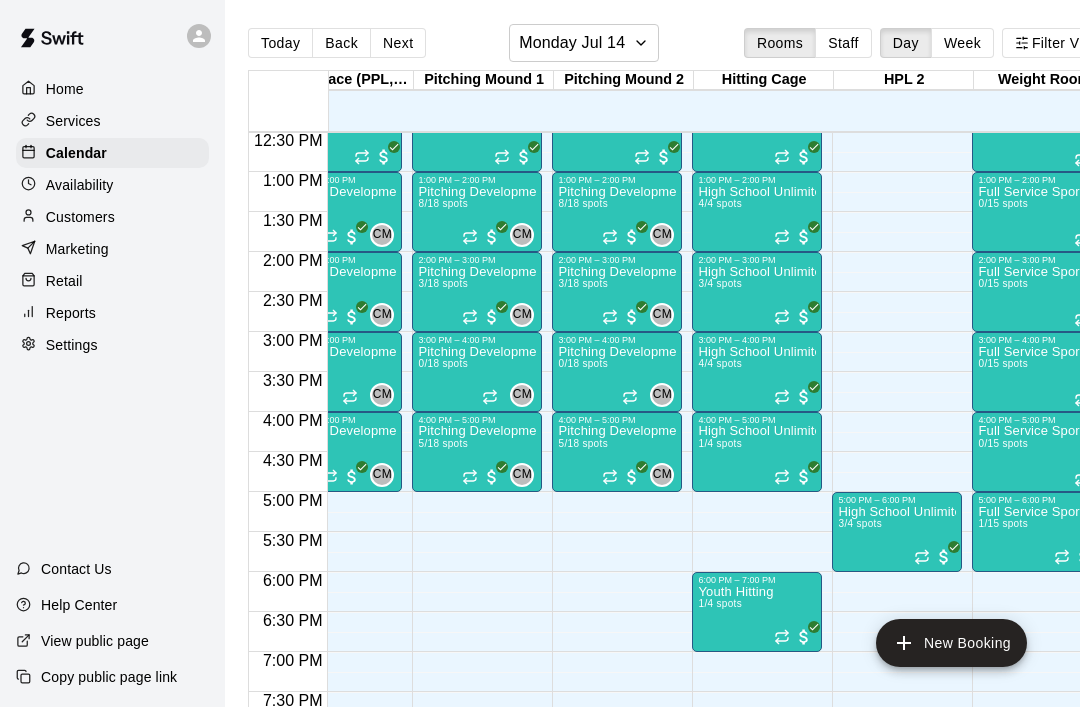 click on "4/4 spots" at bounding box center [720, 363] 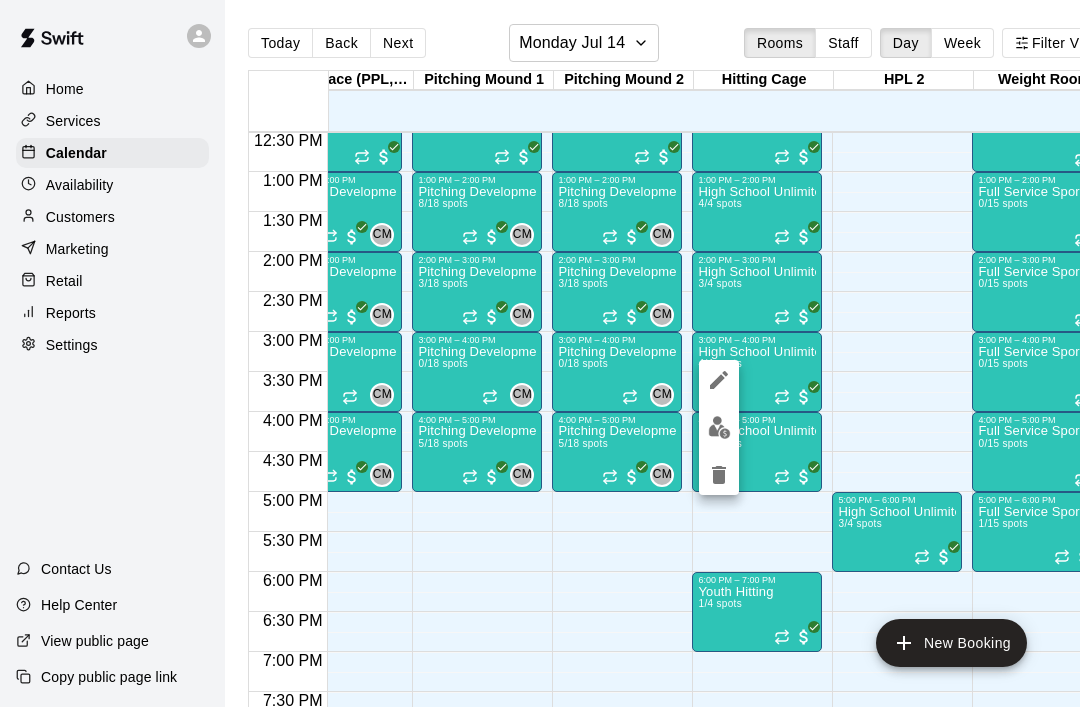 click at bounding box center [719, 427] 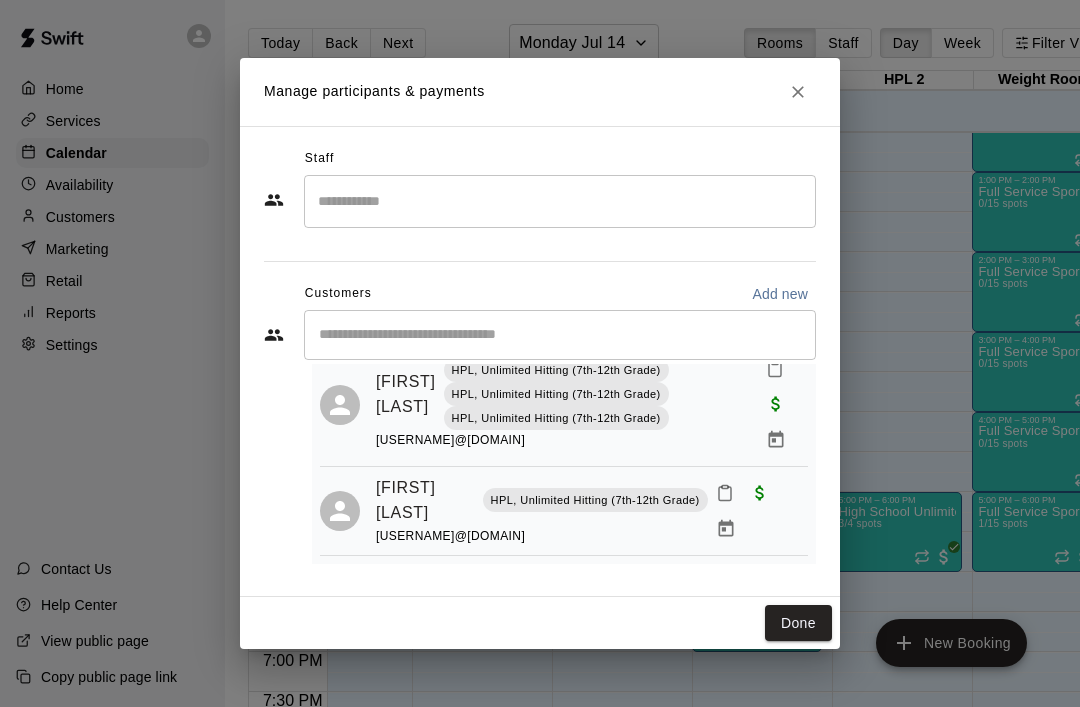 scroll, scrollTop: 246, scrollLeft: 0, axis: vertical 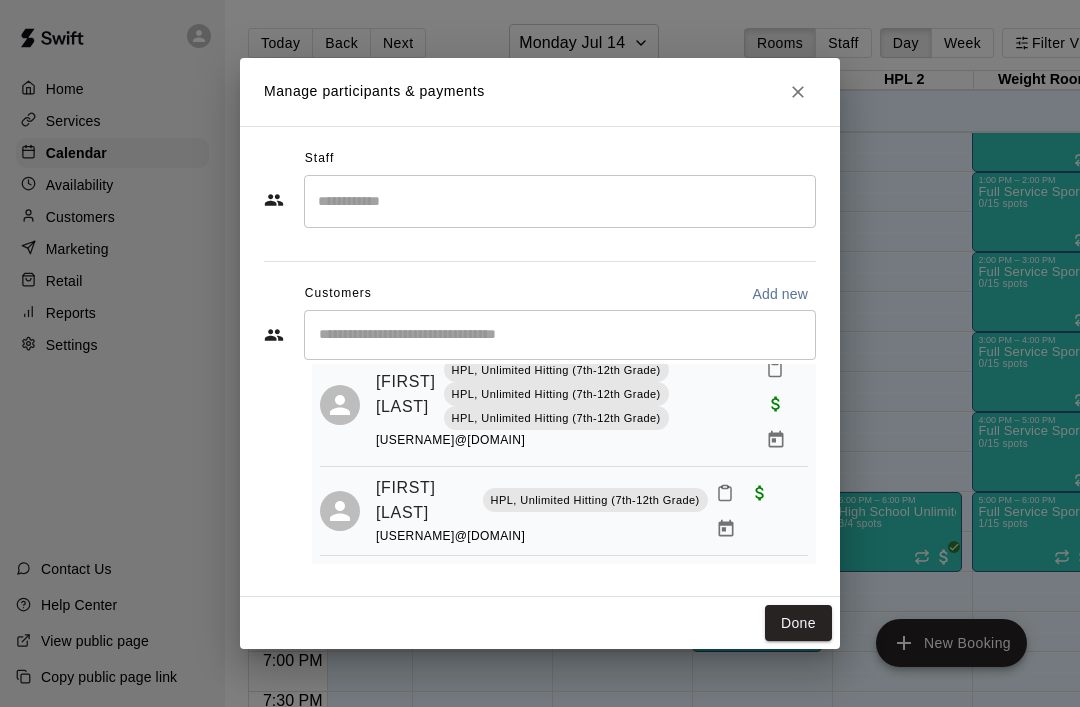 click on "Manage participants & payments" at bounding box center (540, 92) 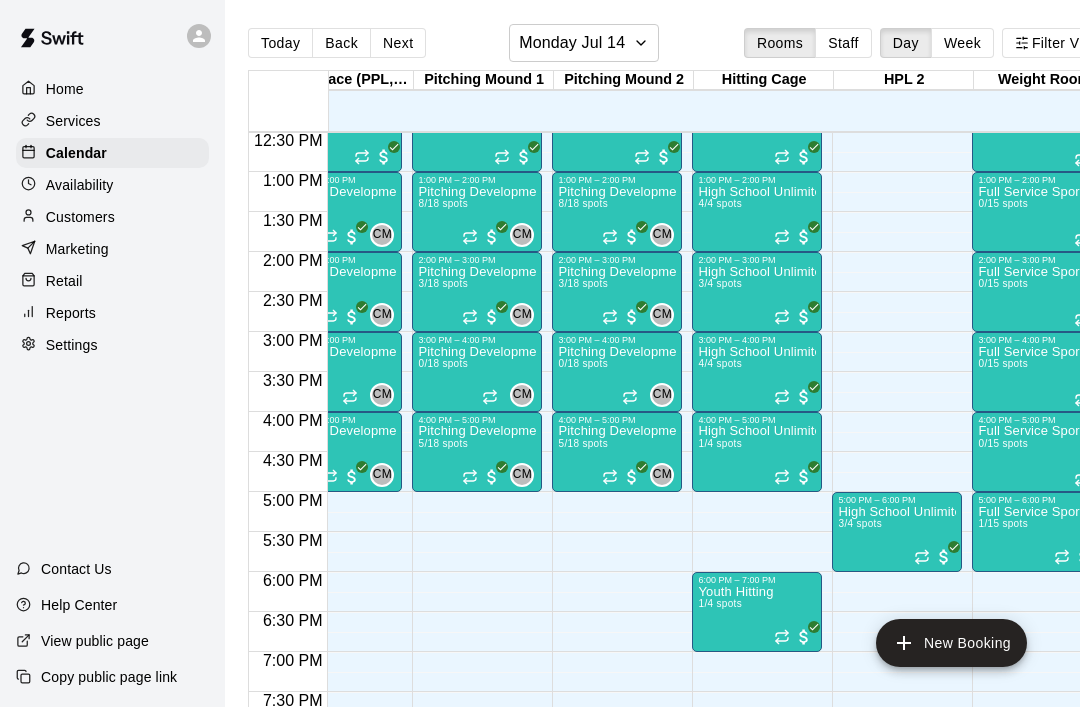 click on "High School Unlimited 1/4 spots" at bounding box center [757, 778] 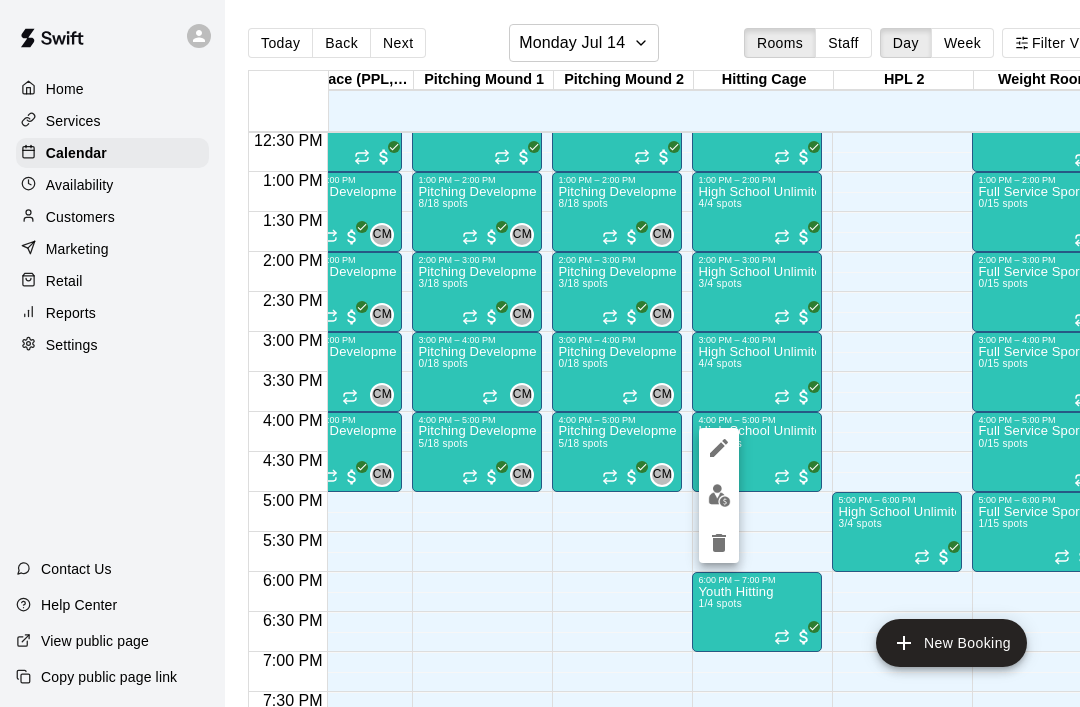 click at bounding box center (719, 495) 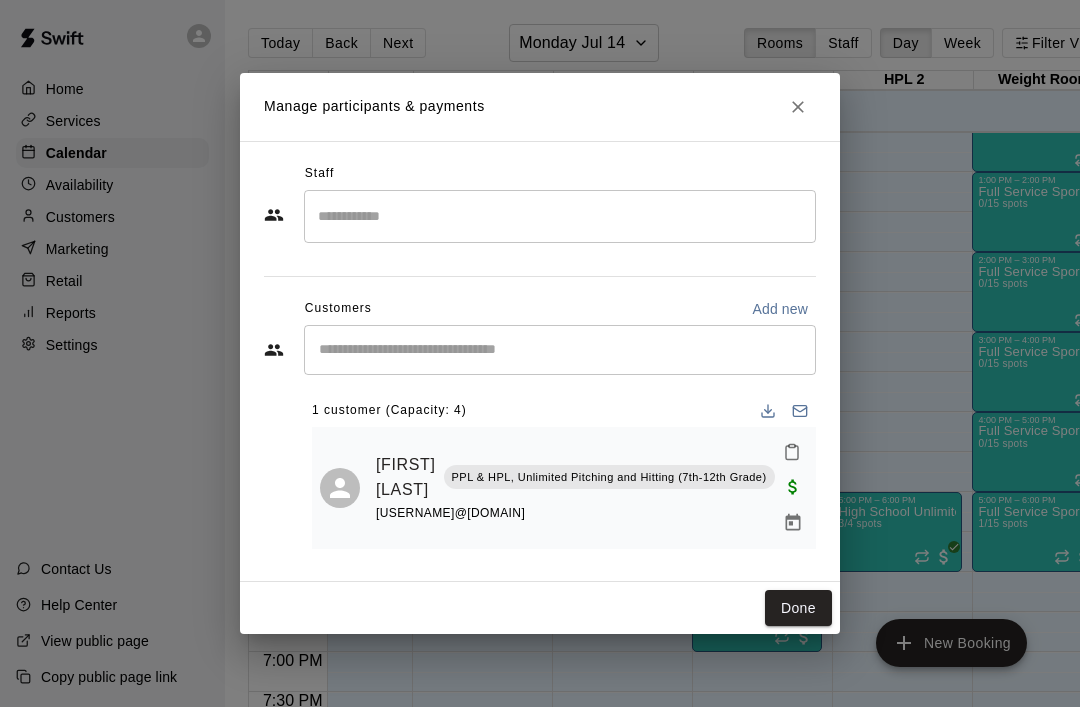 click 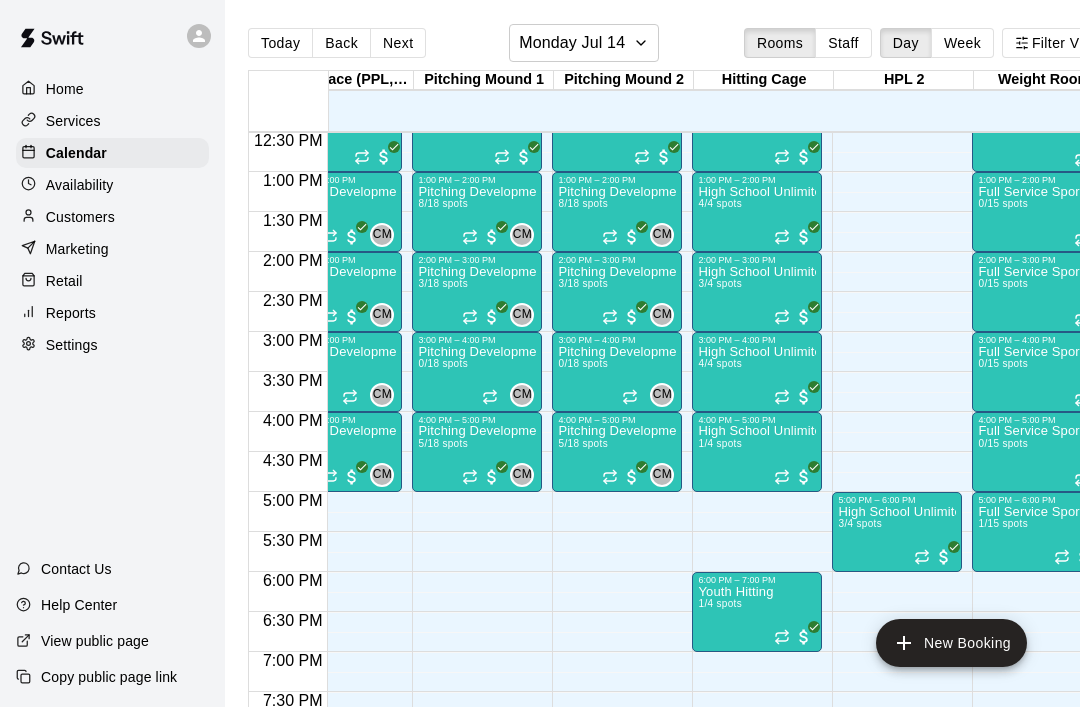 click on "High School Unlimited 3/4 spots" at bounding box center (897, 858) 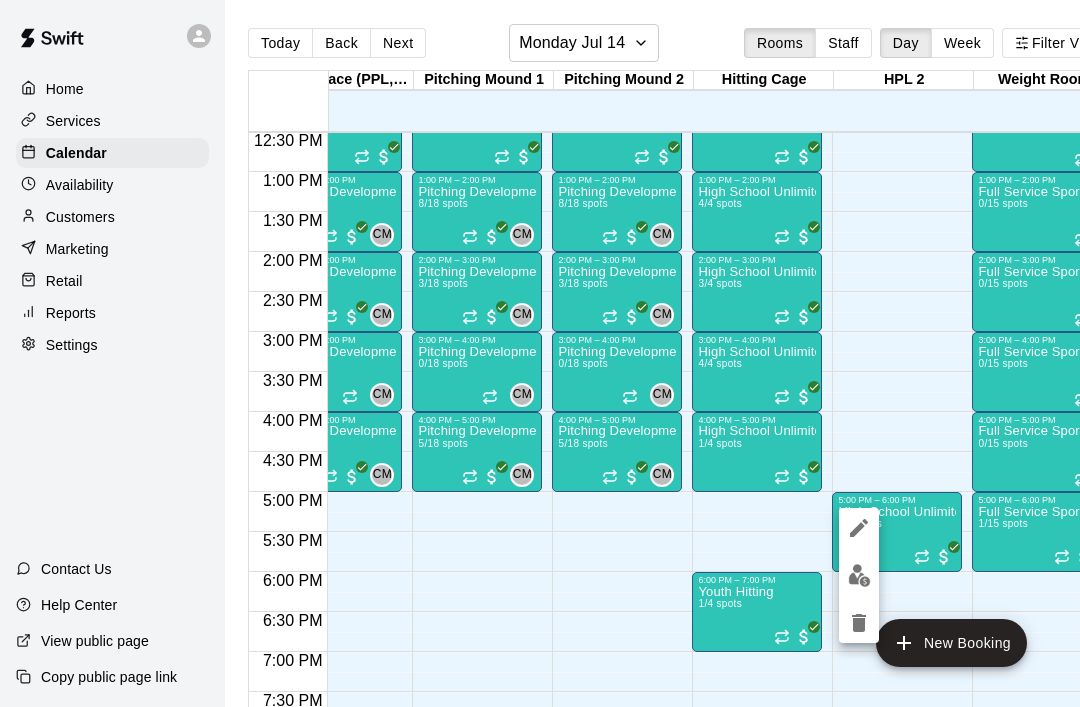 click at bounding box center (859, 575) 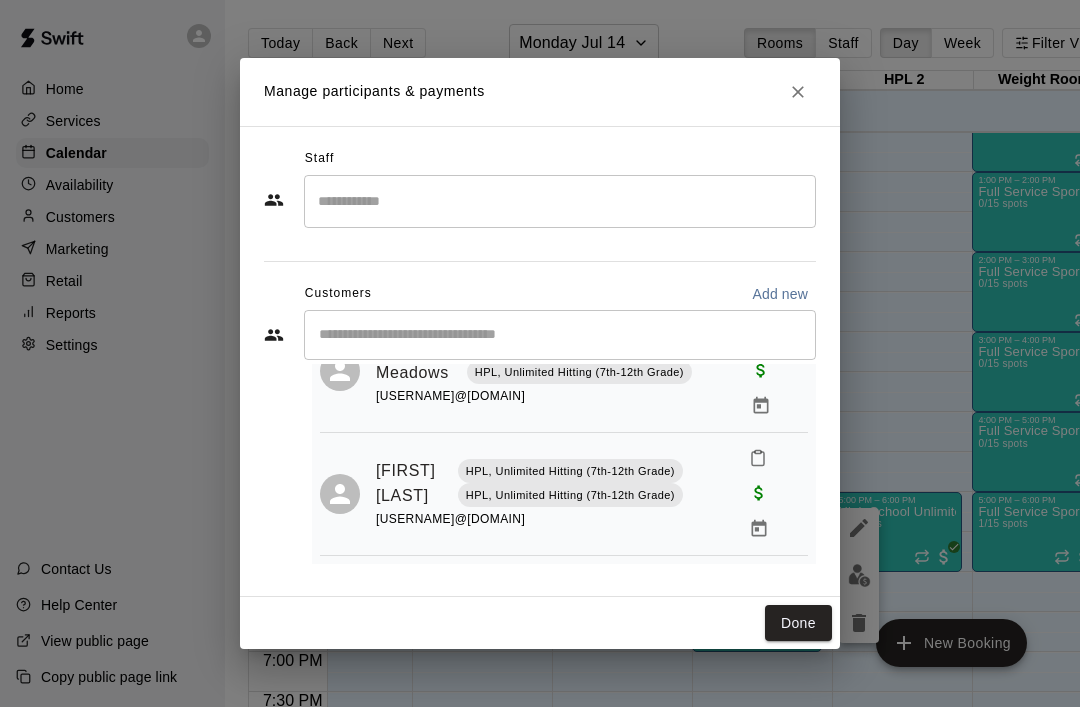 scroll, scrollTop: 160, scrollLeft: 0, axis: vertical 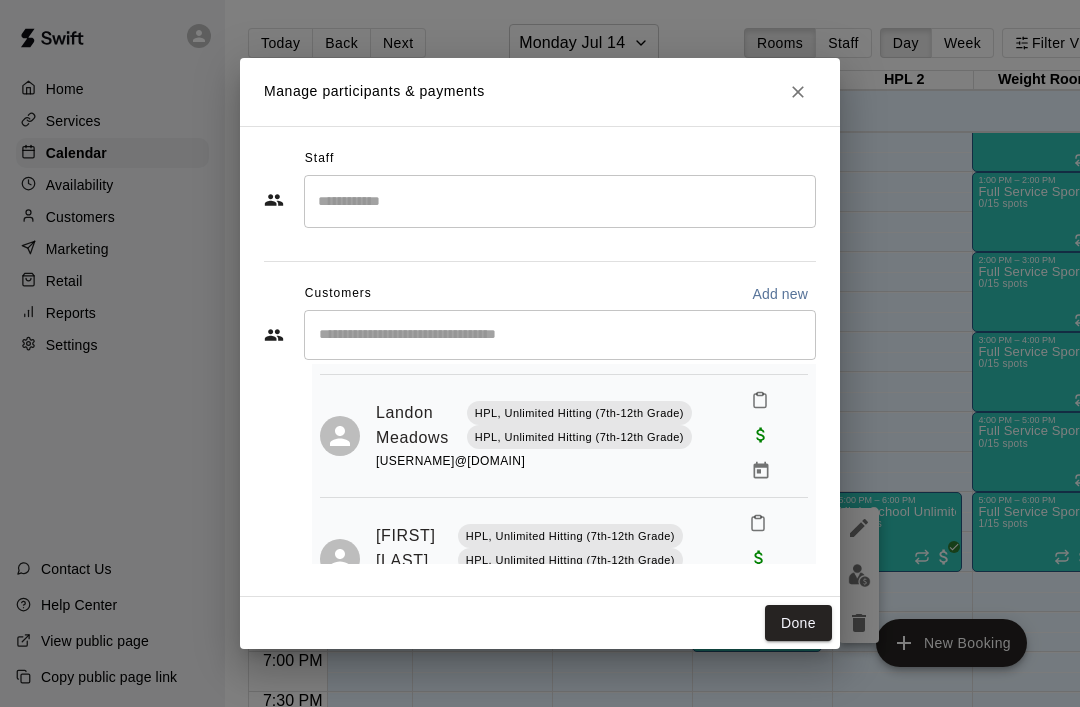 click at bounding box center [798, 92] 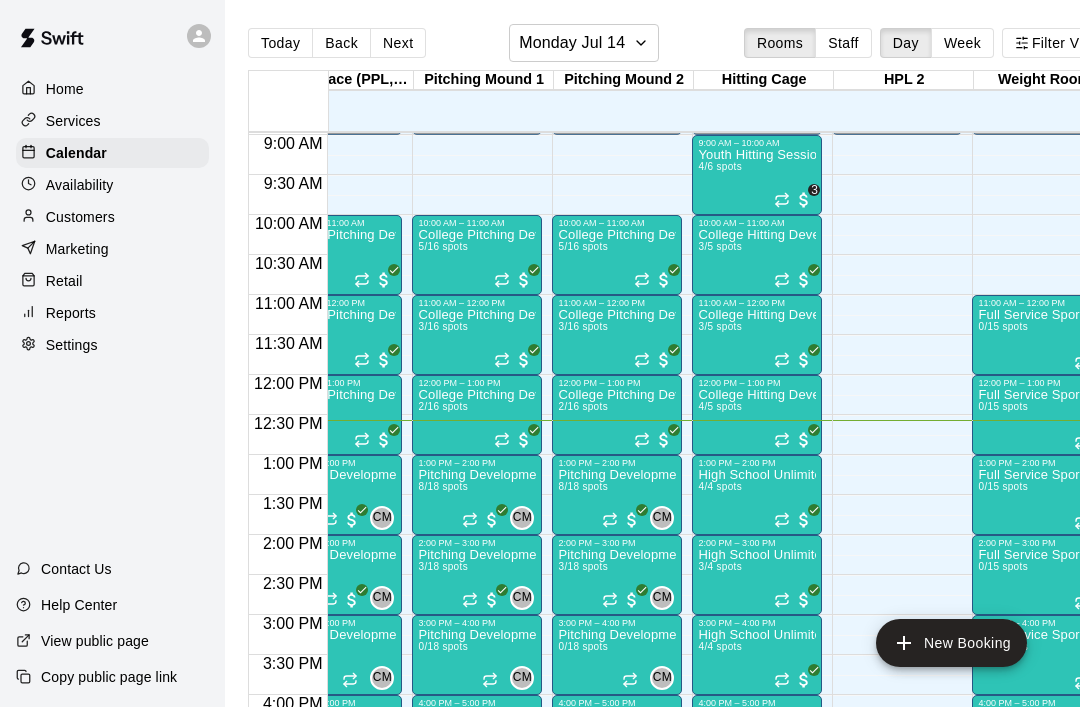 scroll, scrollTop: 889, scrollLeft: 300, axis: both 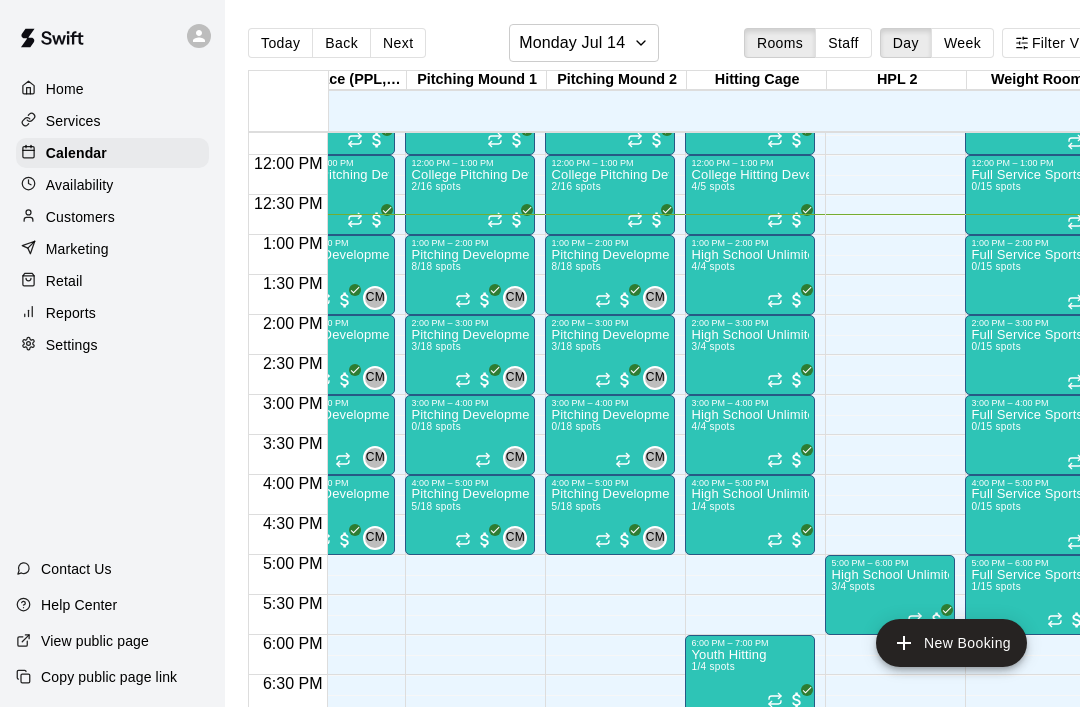 click on "Home Services Calendar Availability Customers Marketing Retail Reports Settings" at bounding box center (112, 217) 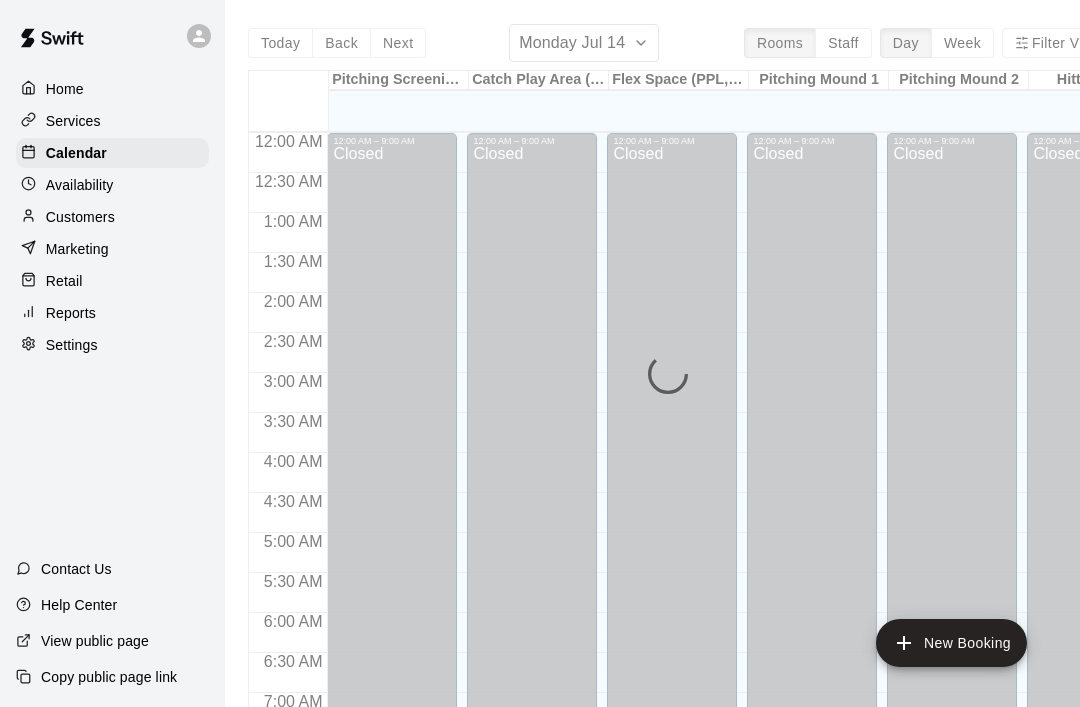 scroll, scrollTop: 0, scrollLeft: 0, axis: both 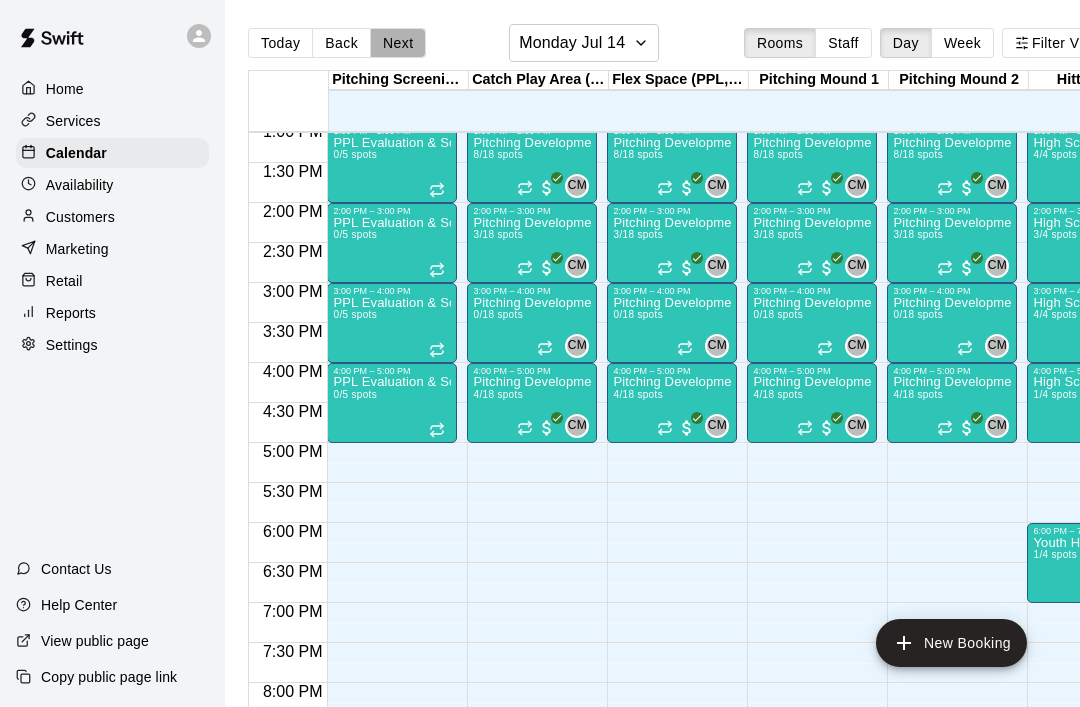 click on "Next" at bounding box center [398, 43] 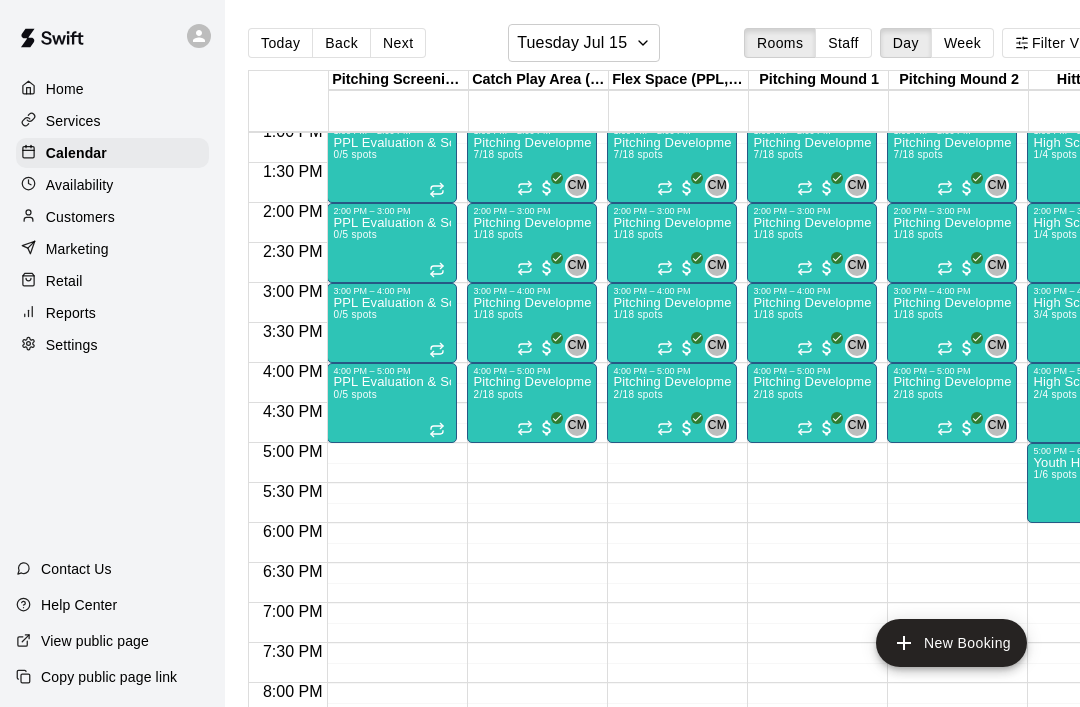 scroll, scrollTop: 1052, scrollLeft: 32, axis: both 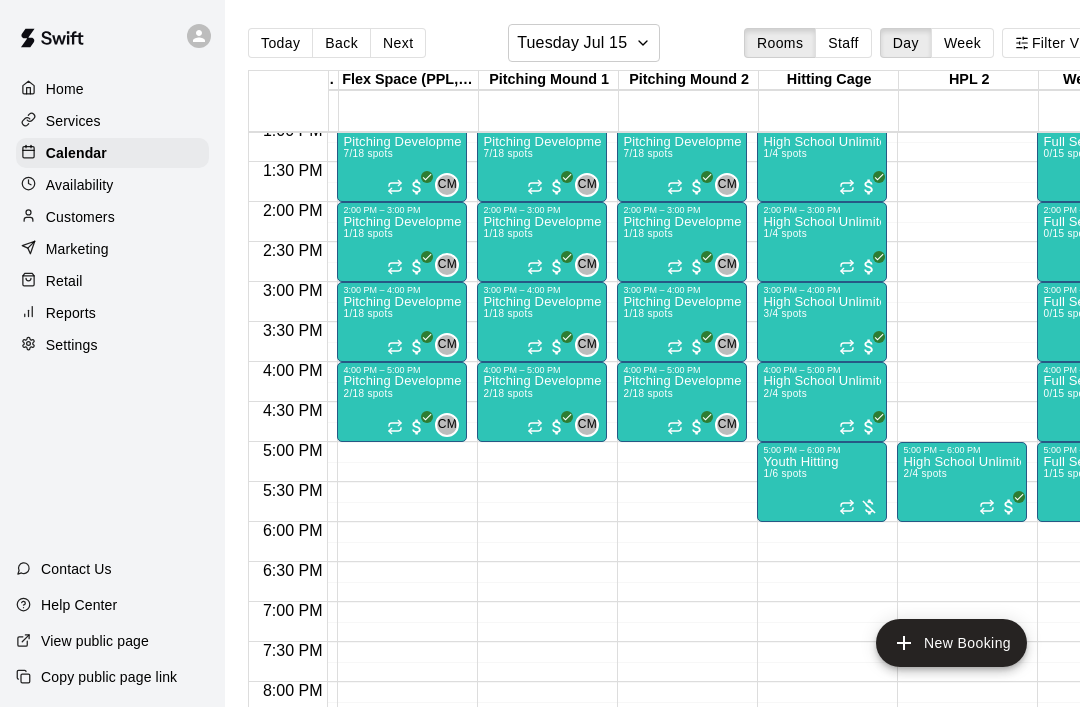 click on "12:00 AM – 9:00 AM Closed 11:00 AM – 12:00 PM Full Service Sports Performance 0/15 spots 12:00 PM – 1:00 PM Full Service Sports Performance 0/15 spots 1:00 PM – 2:00 PM Full Service Sports Performance 0/15 spots 2:00 PM – 3:00 PM Full Service Sports Performance 0/15 spots 3:00 PM – 4:00 PM Full Service Sports Performance 0/15 spots 4:00 PM – 5:00 PM Full Service Sports Performance 0/15 spots 5:00 PM – 6:00 PM Full Service Sports Performance 1/15 spots 9:00 PM – 11:59 PM Closed" at bounding box center [1102, 42] 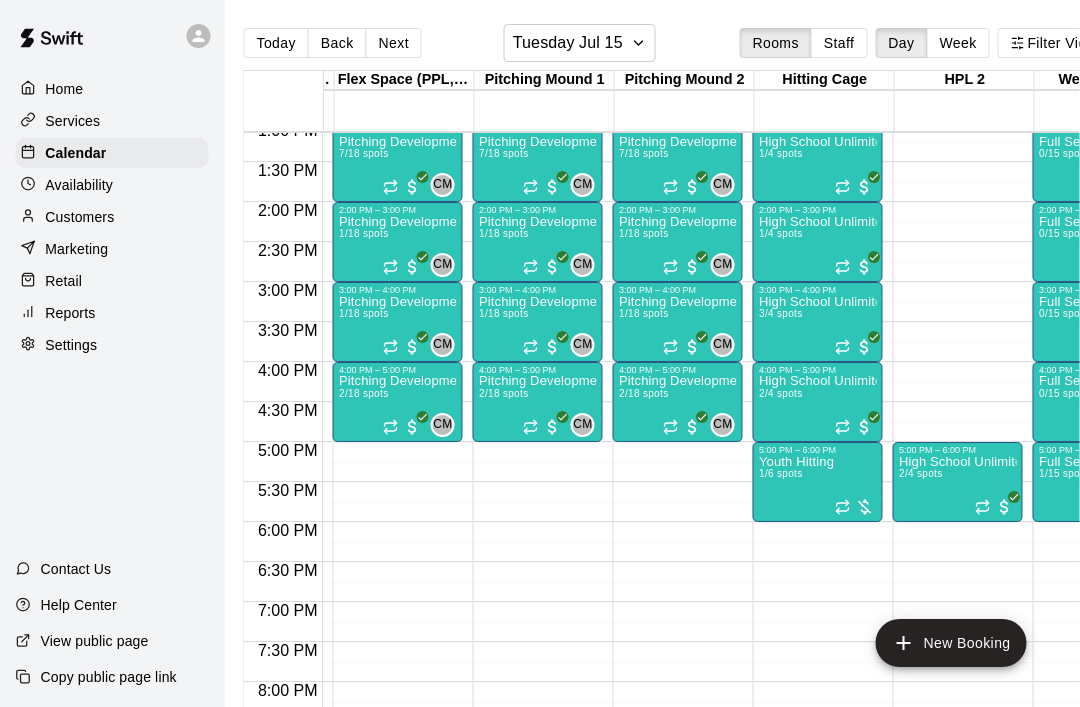 scroll, scrollTop: 0, scrollLeft: 5, axis: horizontal 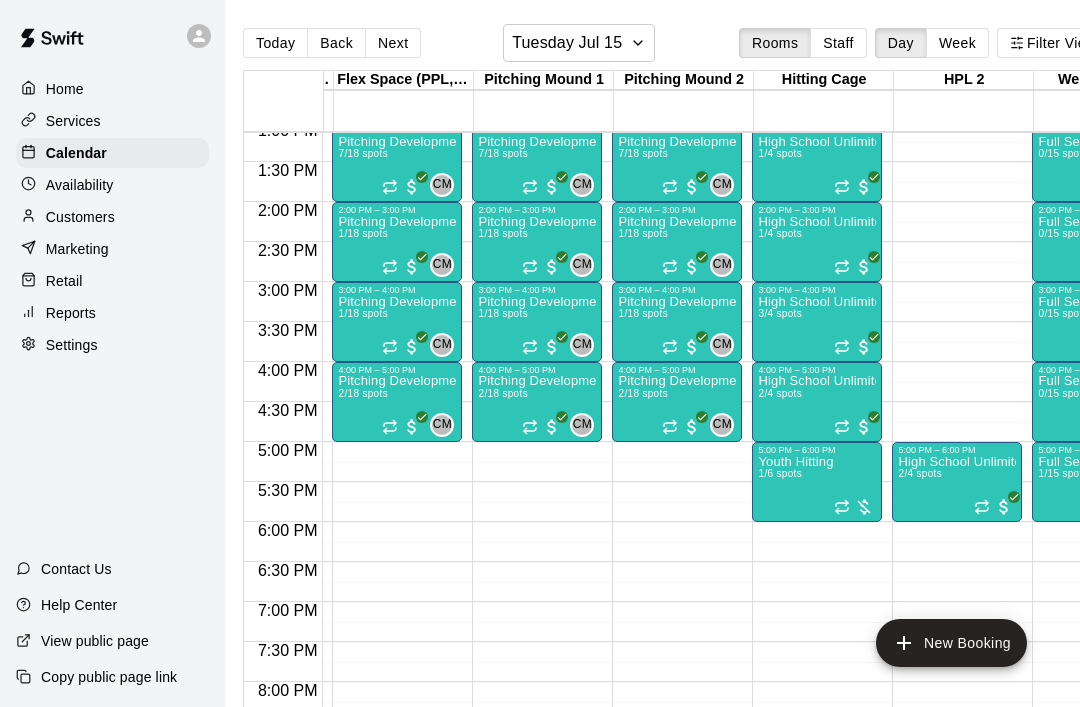 click on "Calendar" at bounding box center (76, 153) 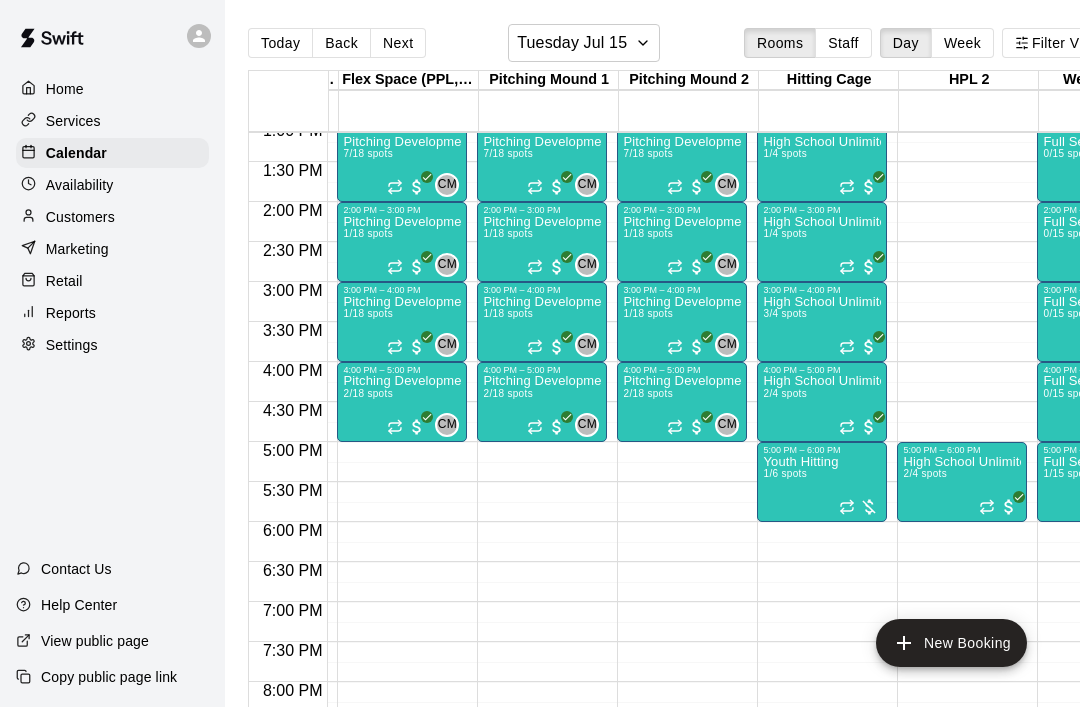 click on "Today Back Next Tuesday Jul 15 Rooms Staff Day Week Filter View Pitching Screenings 15 Tue Catch Play Area (Black Turf) 15 Tue Flex Space (PPL, Green Turf) 15 Tue Pitching Mound 1 15 Tue Pitching Mound 2 15 Tue Hitting Cage 15 Tue HPL 2 15 Tue Weight Room 15 Tue Weight Room 2 15 Tue Screenings 15 Tue Catching Lessons (PPL) 15 Tue Nutrition Consultation Meeting 15 Tue [FIRST][LAST] (Zenith Remote Communication) 15 Tue [FIRST] [LAST], Remote Communication 15 Tue [FIRST] [LAST], Remote Communication 15 Tue 12:00 AM 12:30 AM 1:00 AM 1:30 AM 2:00 AM 2:30 AM 3:00 AM 3:30 AM 4:00 AM 4:30 AM 5:00 AM 5:30 AM 6:00 AM 6:30 AM 7:00 AM 7:30 AM 8:00 AM 8:30 AM 9:00 AM 9:30 AM 10:00 AM 10:30 AM 11:00 AM 11:30 AM 12:00 PM 12:30 PM 1:00 PM 1:30 PM 2:00 PM 2:30 PM 3:00 PM 3:30 PM 4:00 PM 4:30 PM 5:00 PM 5:30 PM 6:00 PM 6:30 PM 7:00 PM 7:30 PM 8:00 PM 8:30 PM 9:00 PM 9:30 PM 10:00 PM 10:30 PM 11:00 PM 11:30 PM 12:00 AM – 9:00 AM Closed 10:00 AM – 11:00 AM PPL Evaluation & Screening 0/5 spots 11:00 AM – 12:00 PM 0/5 spots 0/5 spots" at bounding box center [681, 369] 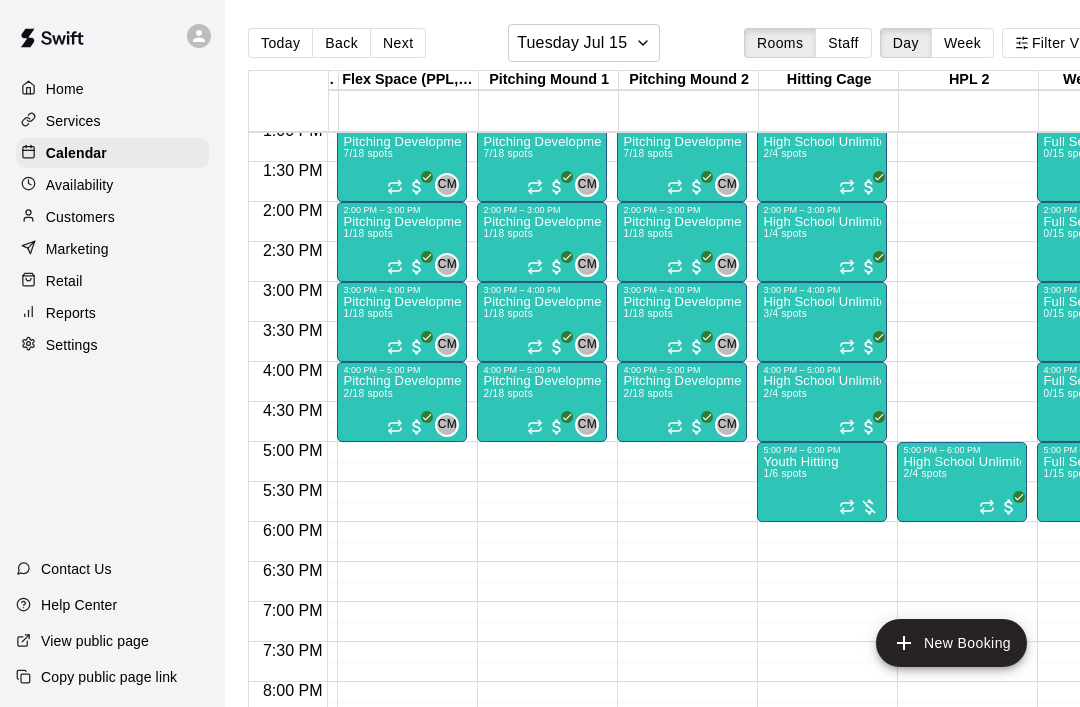 click on "12:00 AM – 9:00 AM Closed 10:00 AM – 11:00 AM College Pitching Development Session, PPL [CITY] 2/16 spots 11:00 AM – 12:00 PM College Pitching Development Session, PPL [CITY] 0/16 spots 12:00 PM – 1:00 PM College Pitching Development Session, PPL [CITY] 0/16 spots 1:00 PM – 2:00 PM Pitching Development Session, PPL [CITY] 7/18 spots CM 0 2:00 PM – 3:00 PM Pitching Development Session, PPL [CITY] 1/18 spots CM 0 3:00 PM – 4:00 PM Pitching Development Session, PPL [CITY] 1/18 spots CM 0 4:00 PM – 5:00 PM Pitching Development Session, PPL [CITY] 2/18 spots CM 0 9:00 PM – 11:59 PM Closed" at bounding box center [542, 42] 